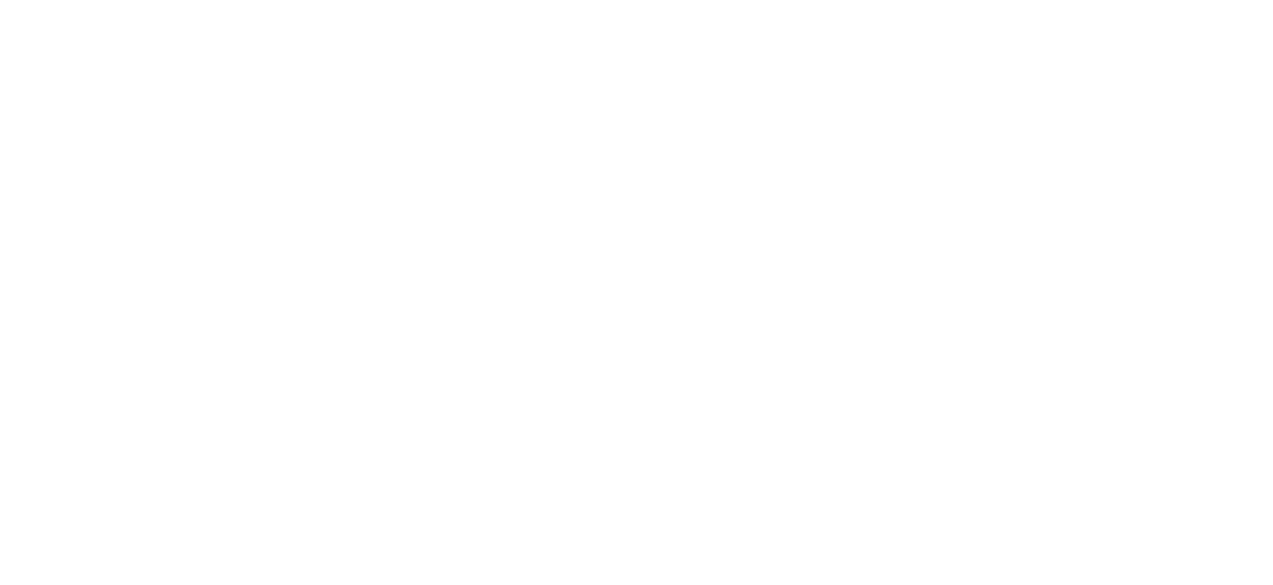 scroll, scrollTop: 0, scrollLeft: 0, axis: both 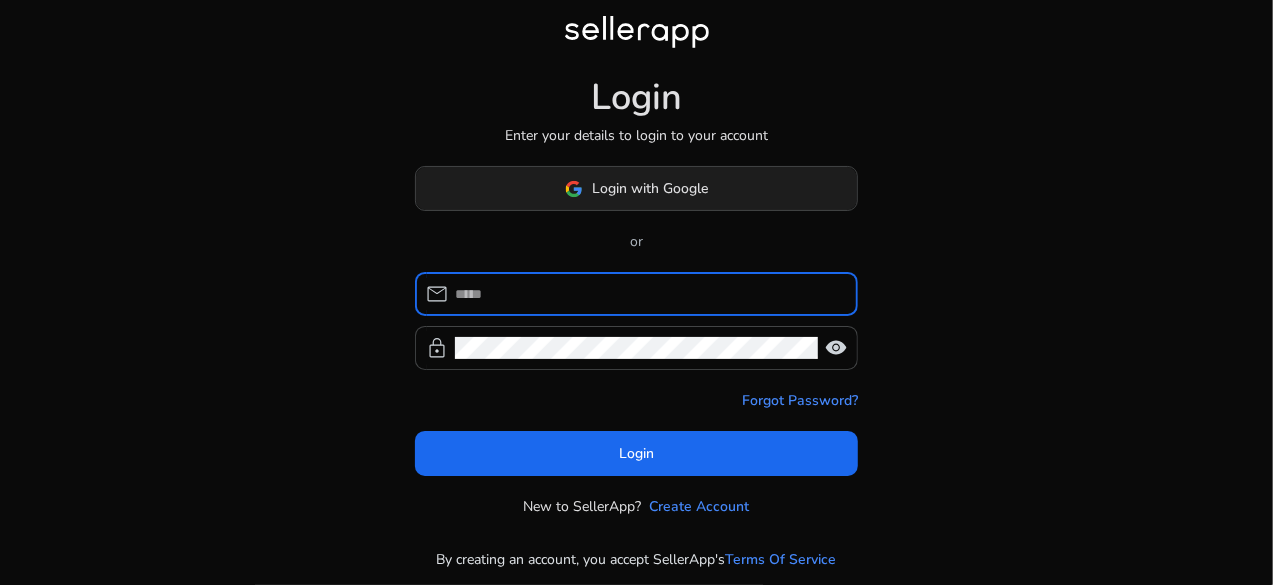 click on "Login with Google" 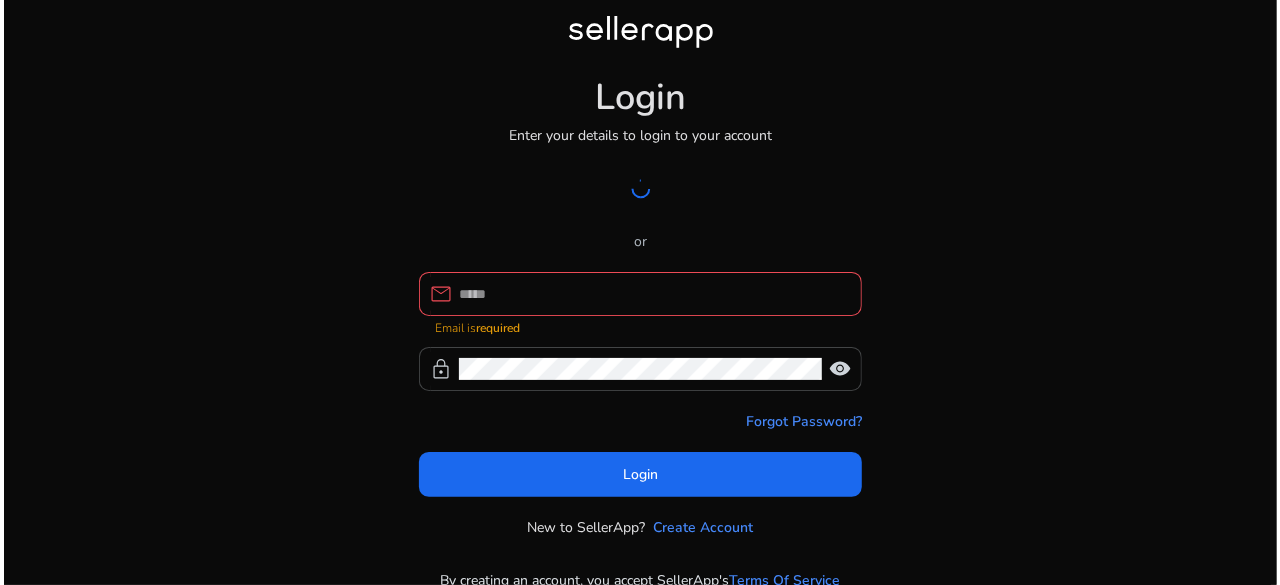 scroll, scrollTop: 0, scrollLeft: 0, axis: both 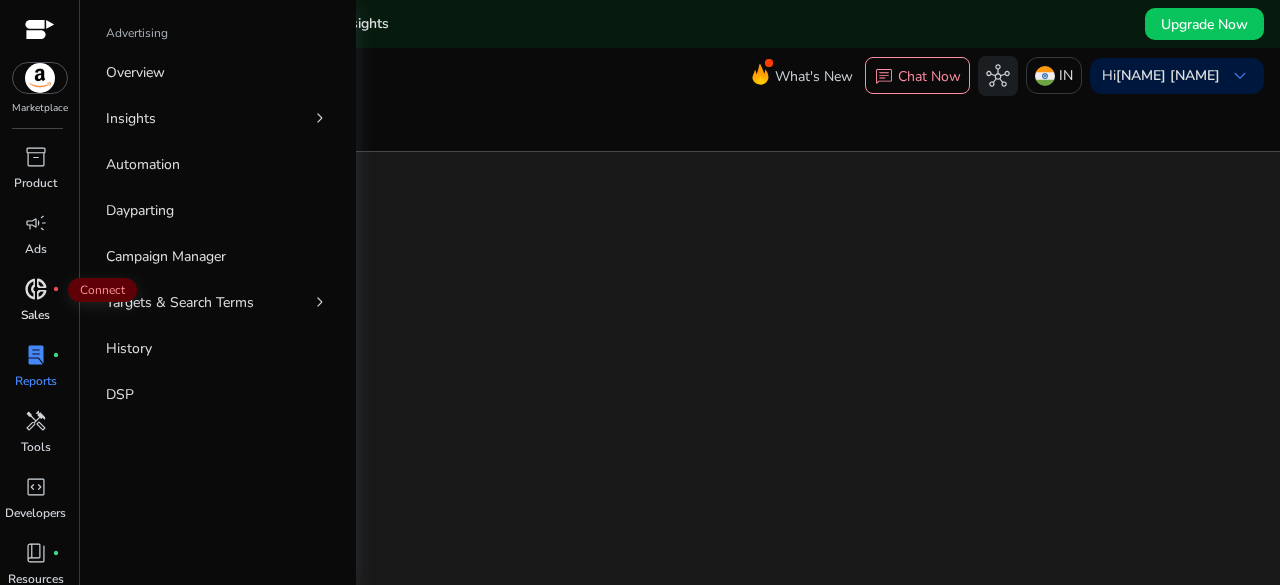 click on "donut_small" at bounding box center [36, 289] 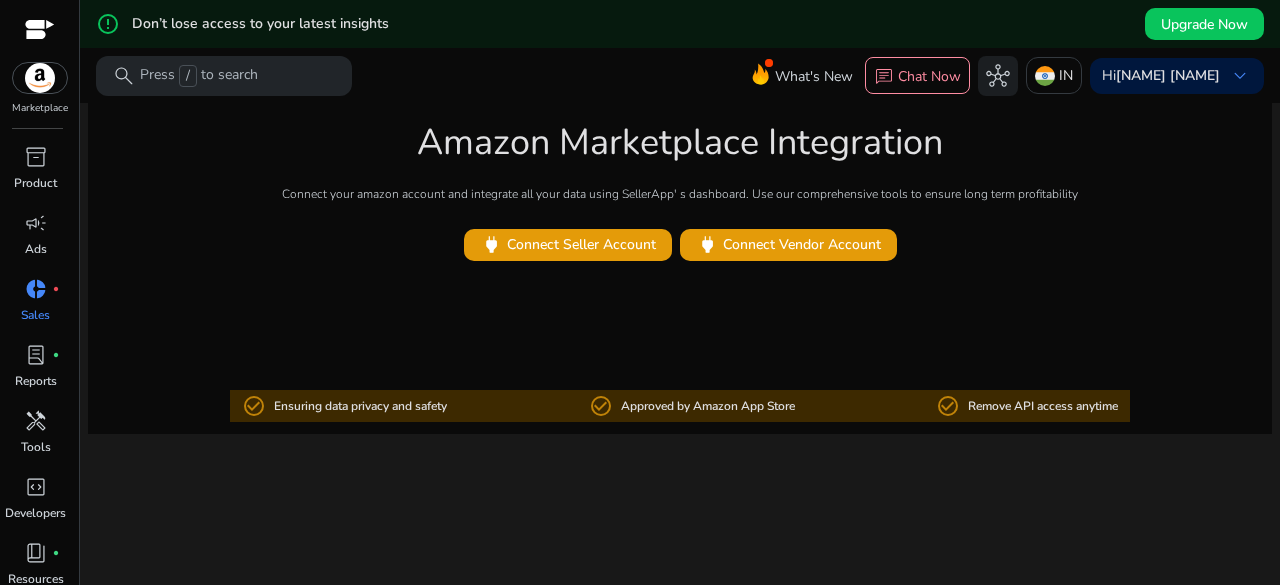 scroll, scrollTop: 0, scrollLeft: 0, axis: both 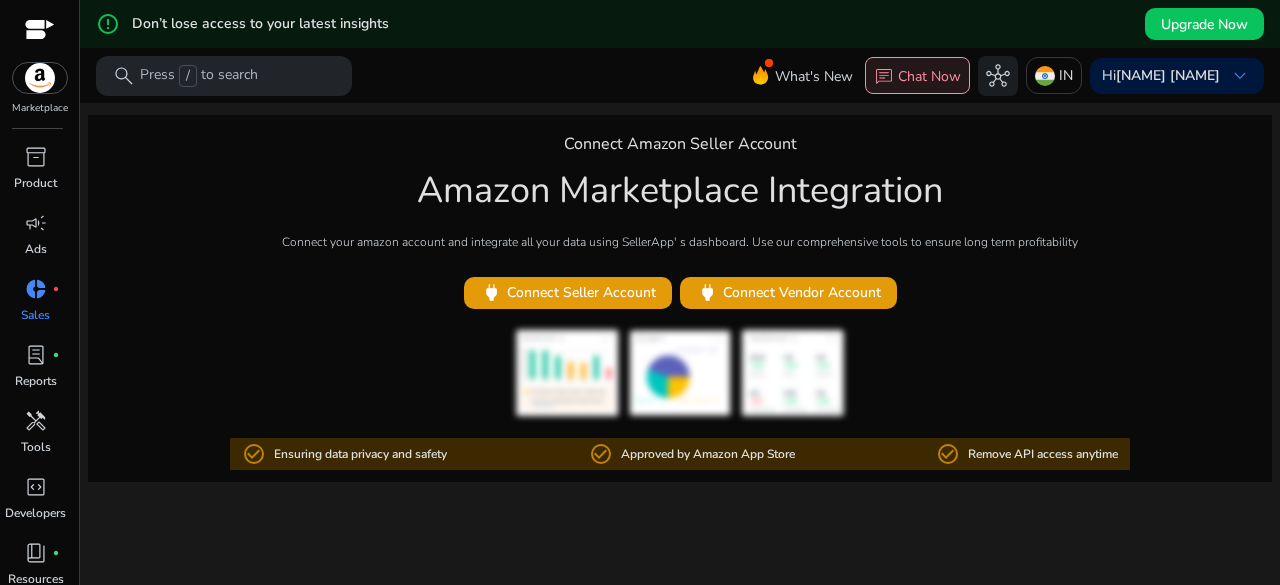 click on "Chat Now" at bounding box center [929, 76] 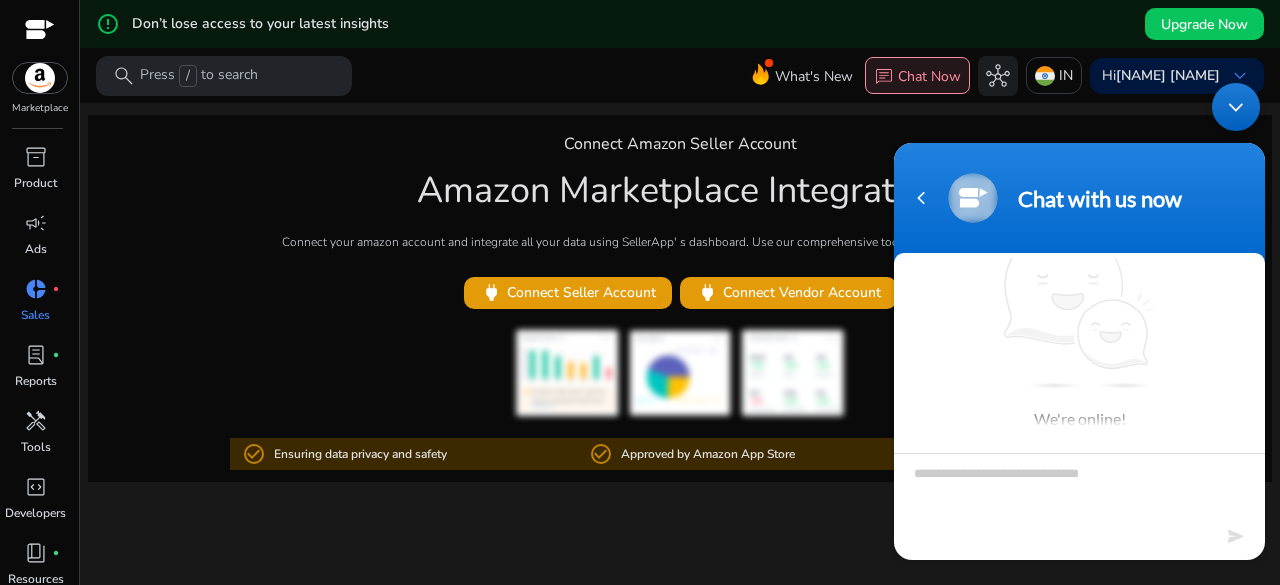 scroll, scrollTop: 17, scrollLeft: 0, axis: vertical 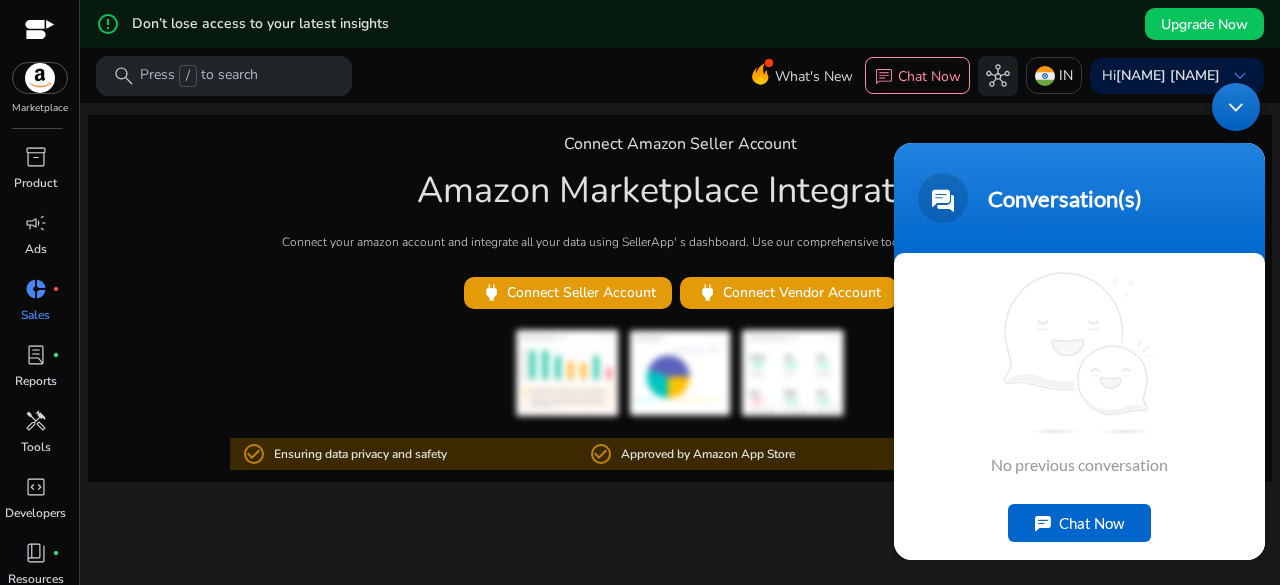 click at bounding box center [1236, 106] 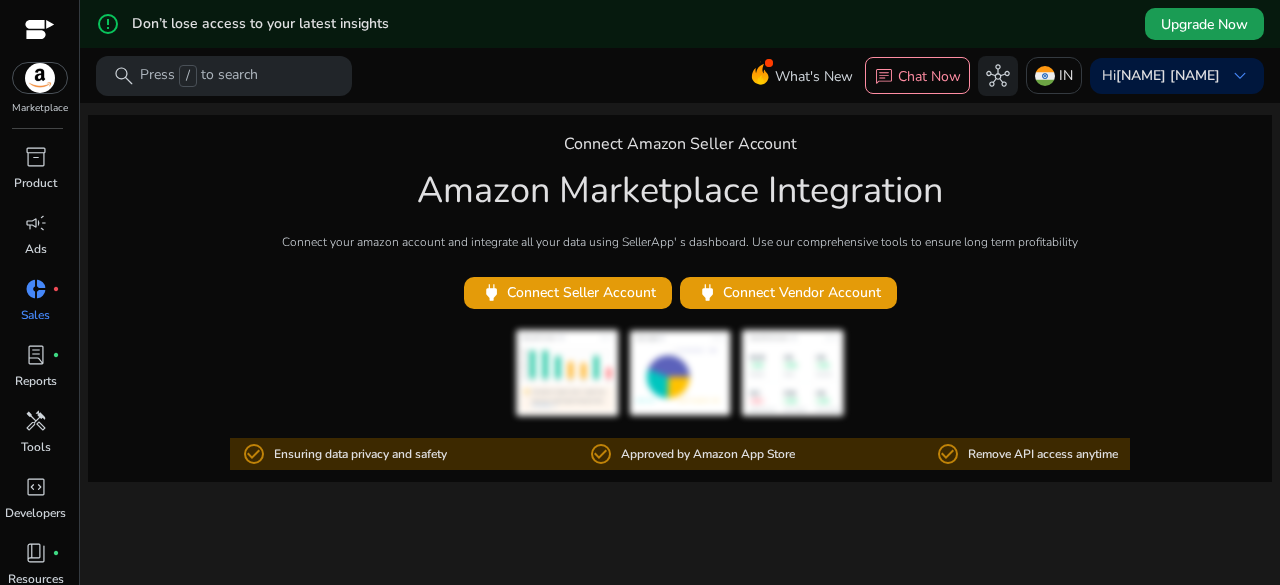 click on "Upgrade Now" at bounding box center [1204, 24] 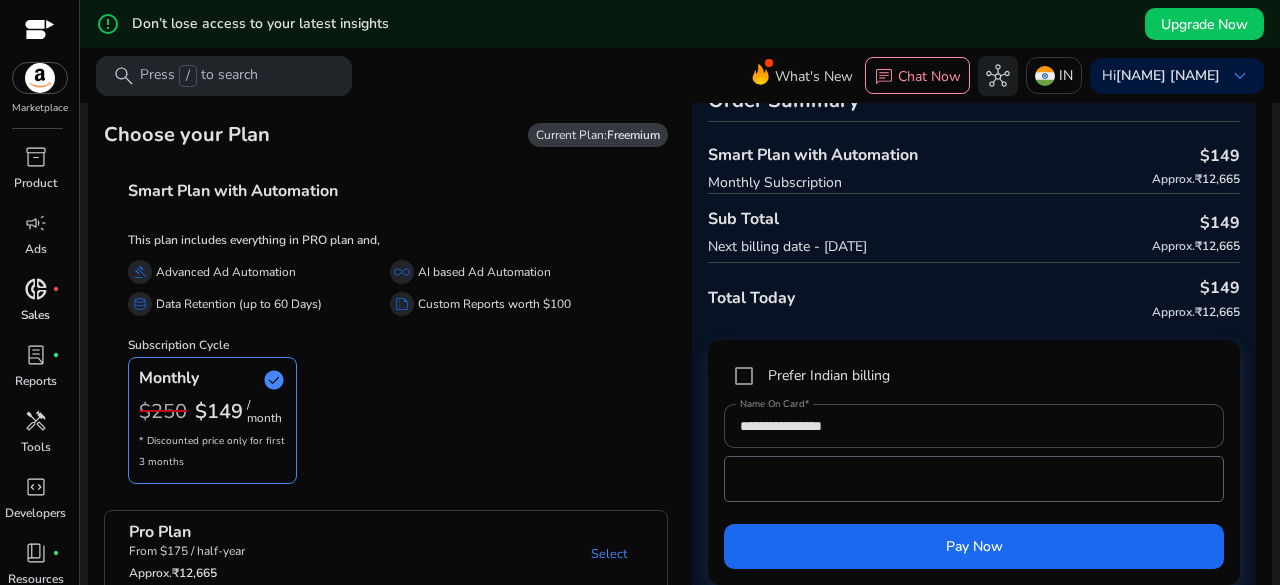 scroll, scrollTop: 83, scrollLeft: 0, axis: vertical 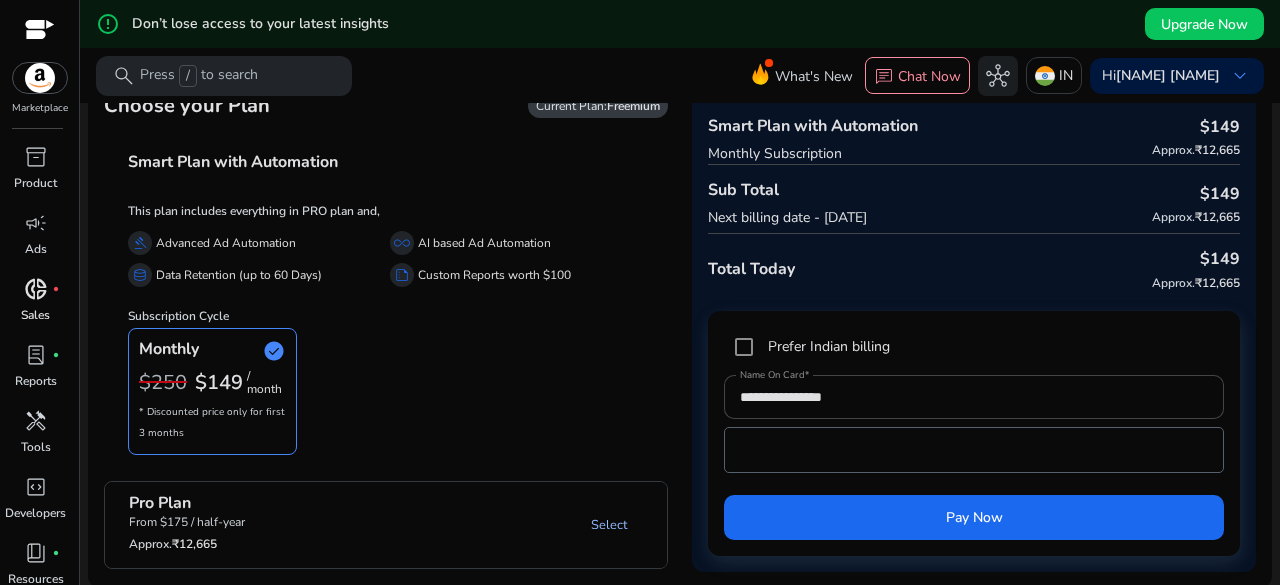 click on "Select" 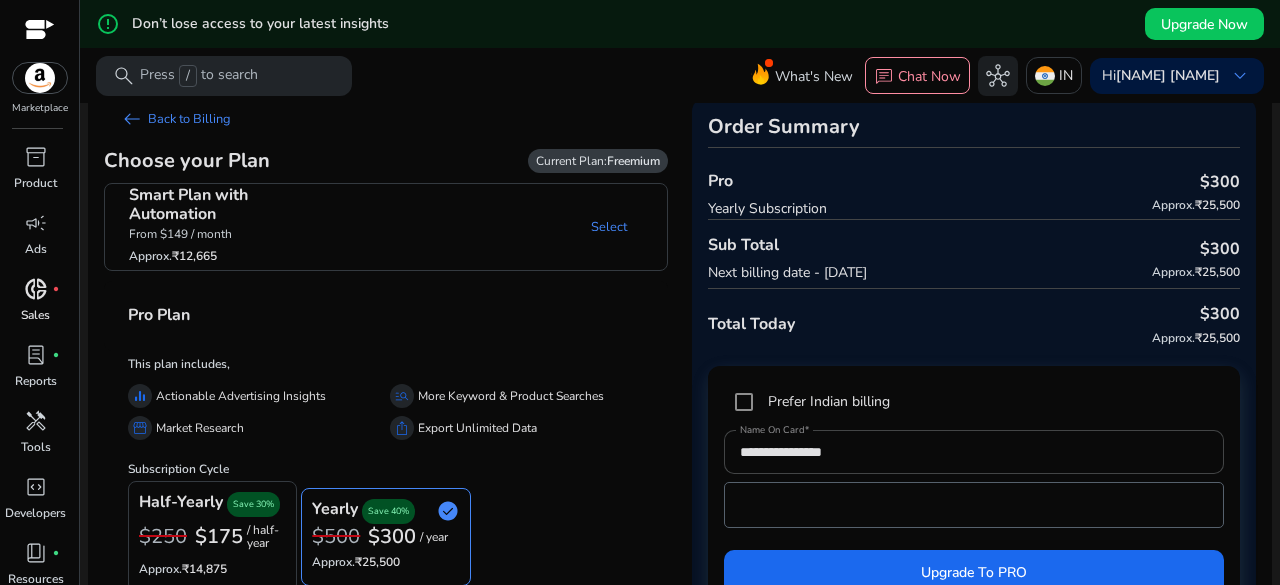 scroll, scrollTop: 0, scrollLeft: 0, axis: both 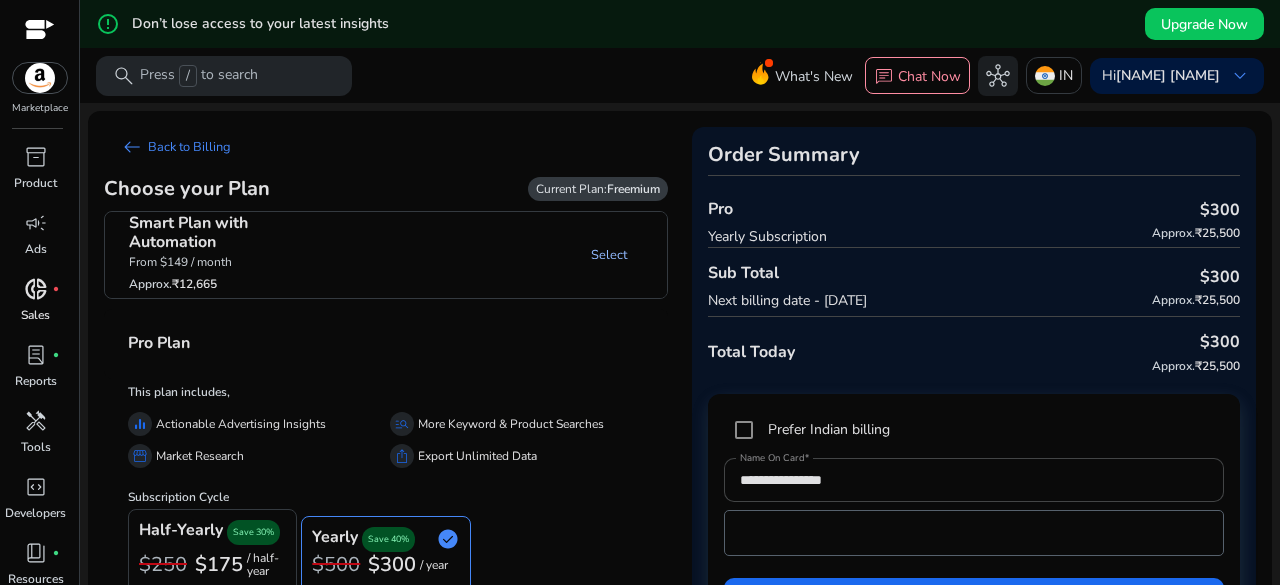 click on "Select" 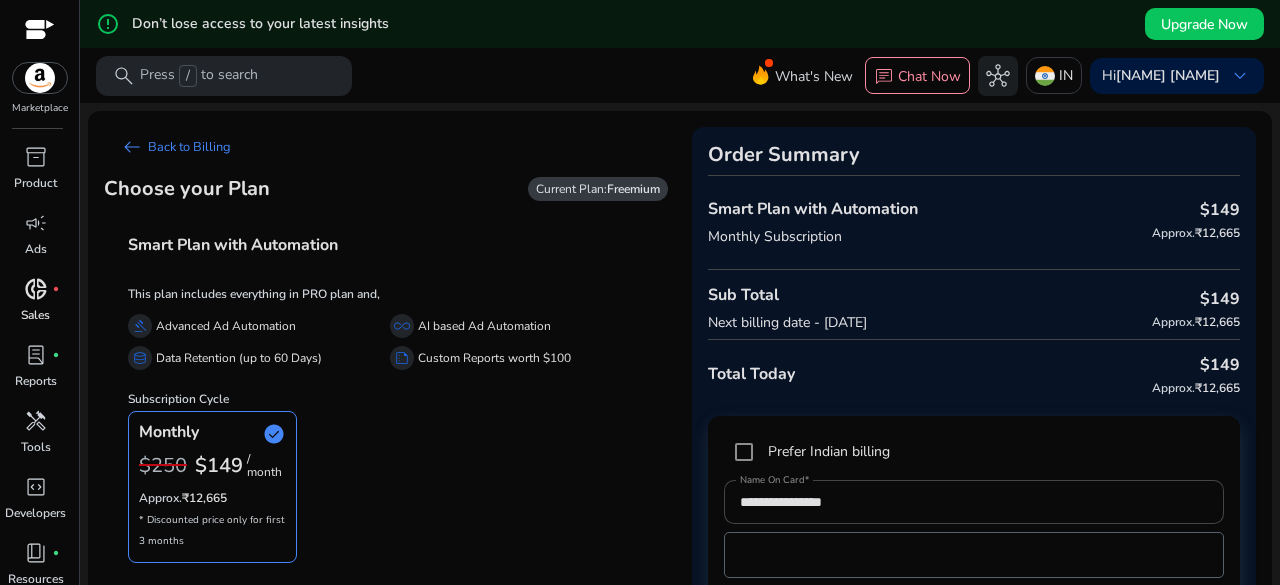 scroll, scrollTop: 106, scrollLeft: 0, axis: vertical 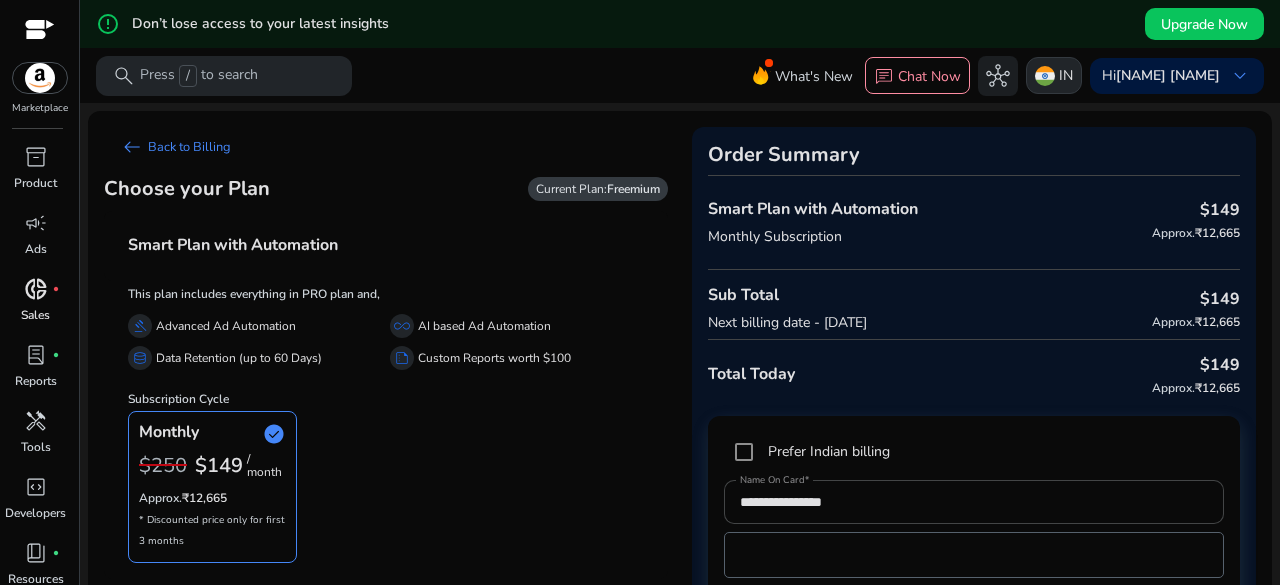 click at bounding box center (1045, 76) 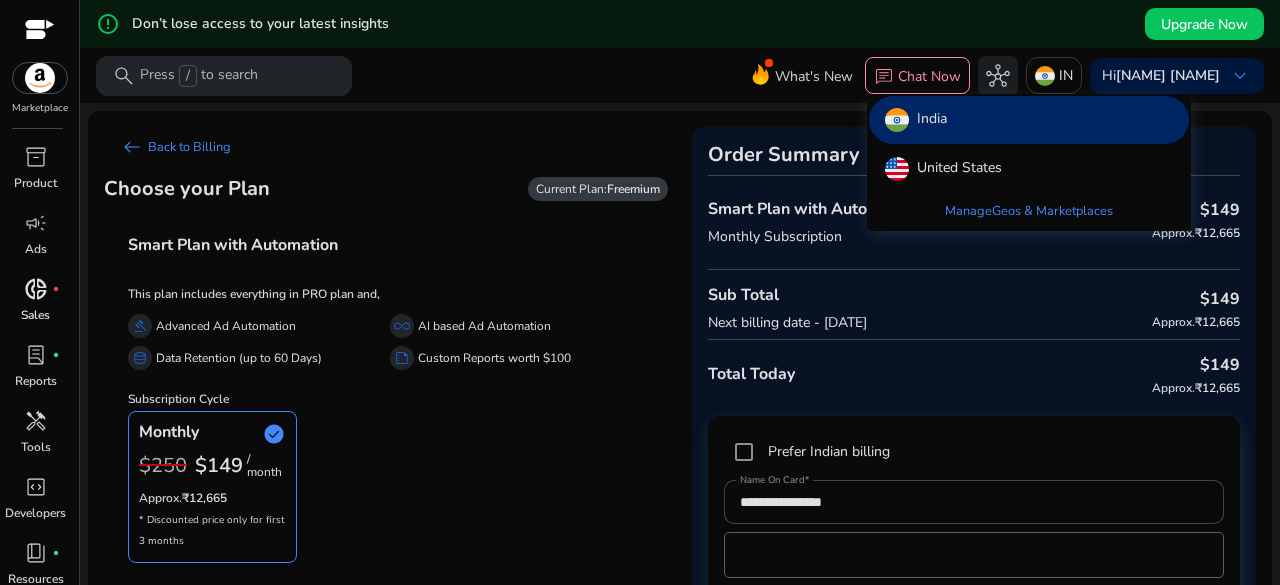 click on "India" at bounding box center [932, 120] 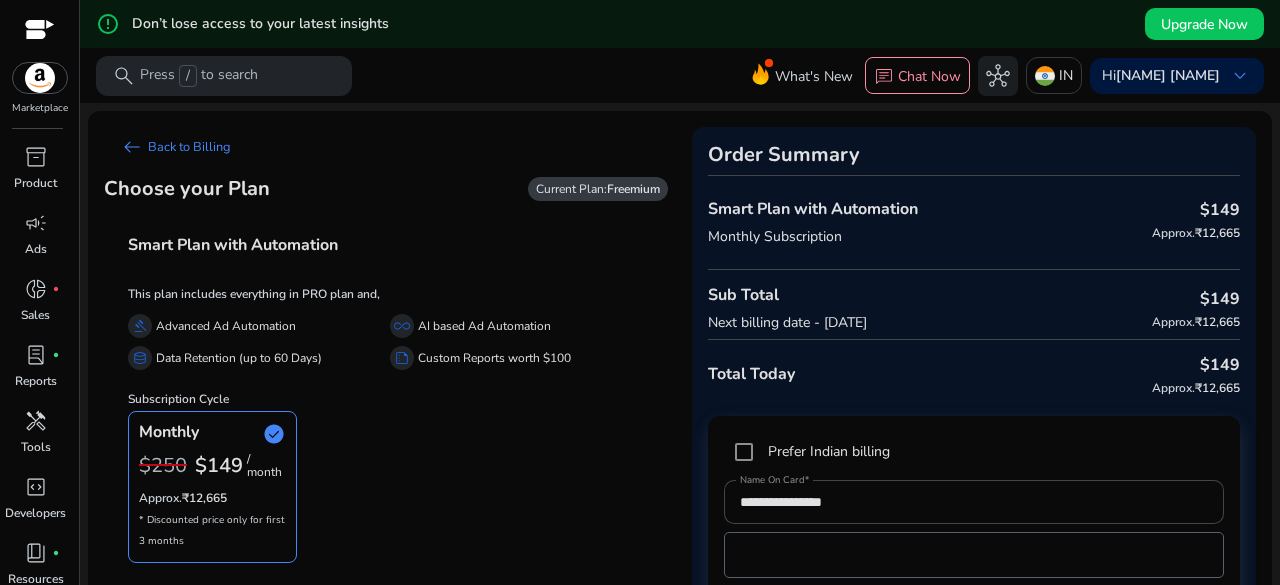 click at bounding box center (40, 78) 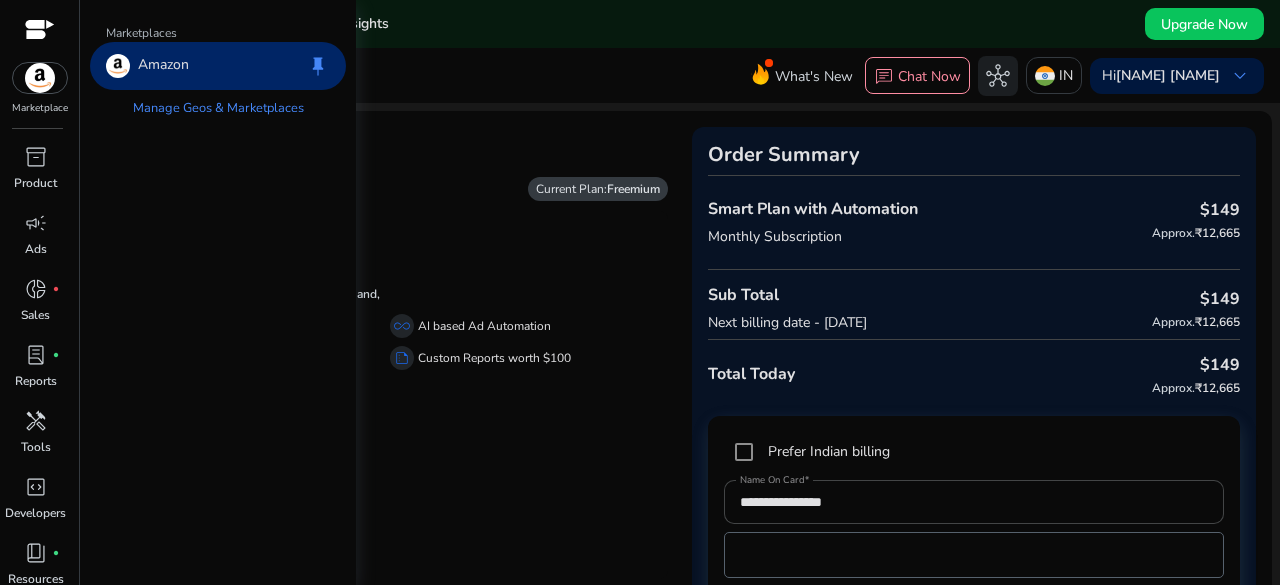 click on "Amazon   keep" at bounding box center (218, 66) 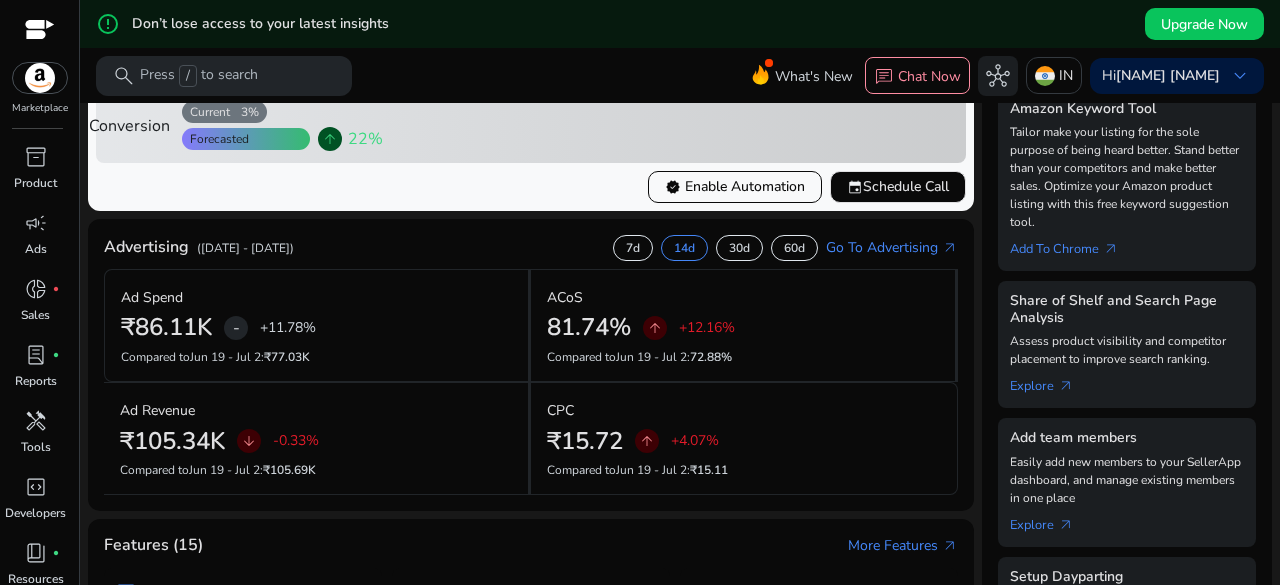 scroll, scrollTop: 500, scrollLeft: 0, axis: vertical 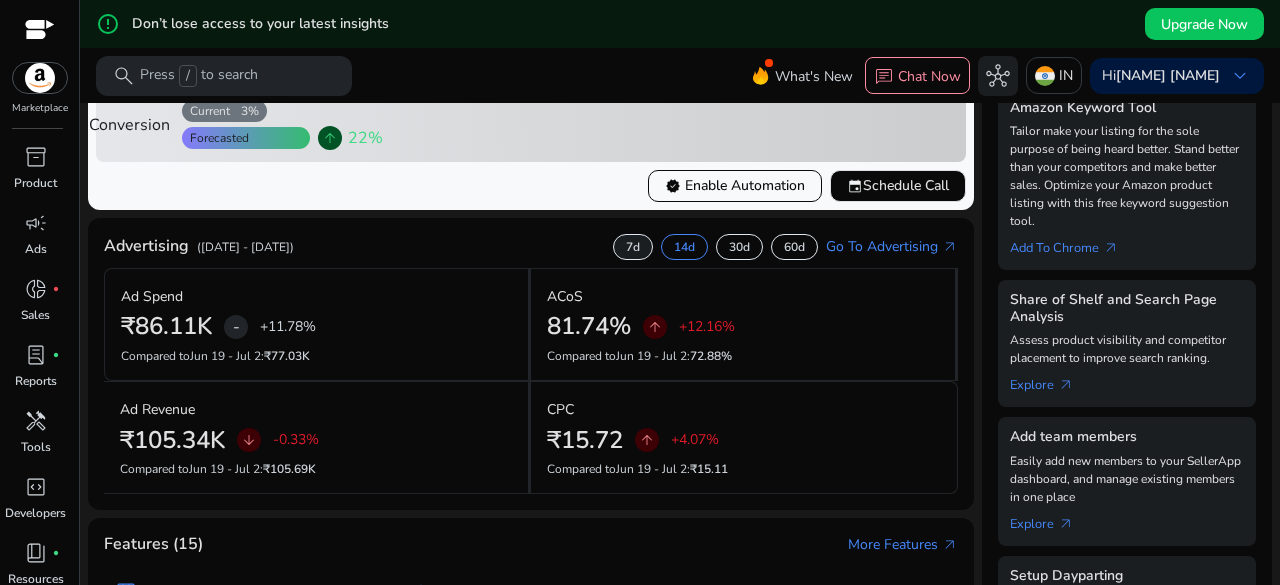click on "7d" 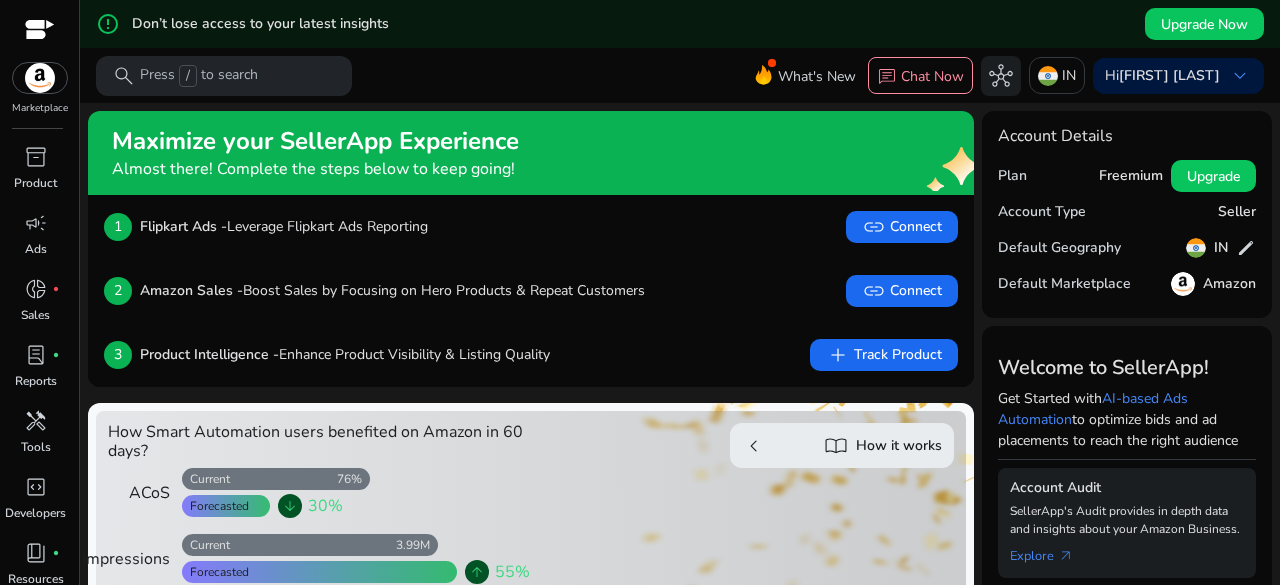 scroll, scrollTop: 0, scrollLeft: 0, axis: both 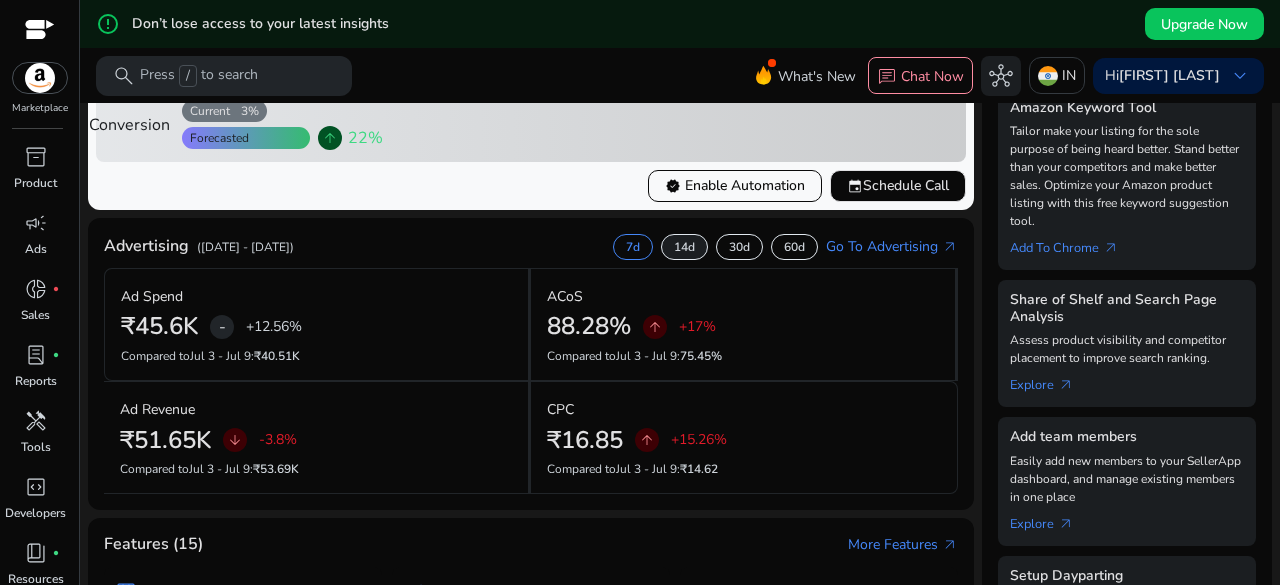 click on "14d" 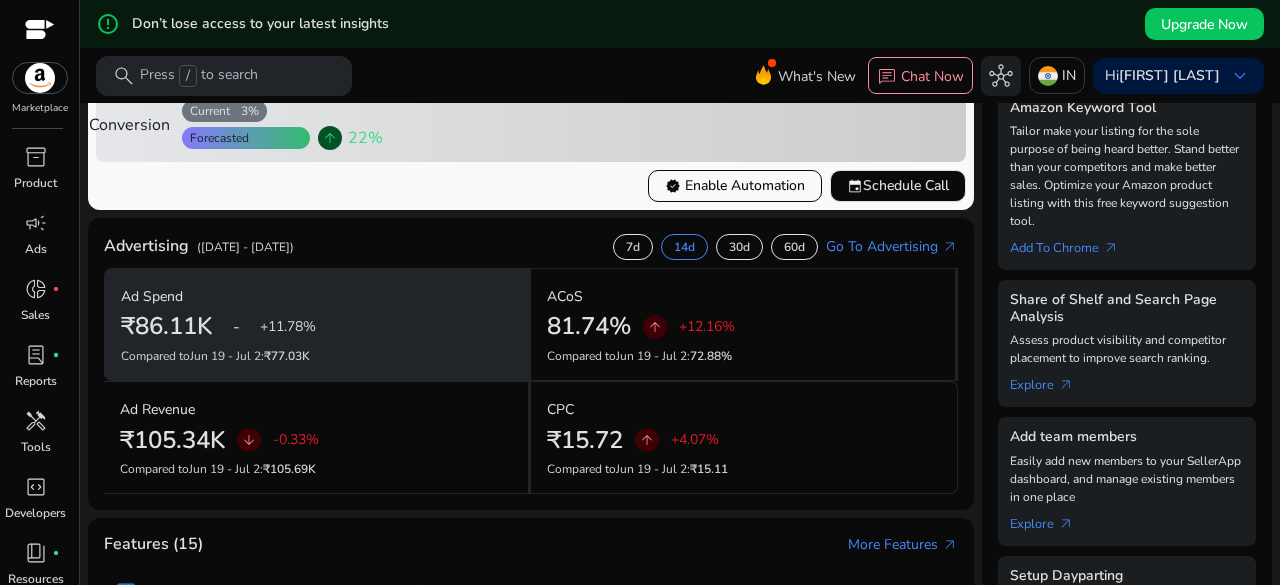 scroll, scrollTop: 300, scrollLeft: 0, axis: vertical 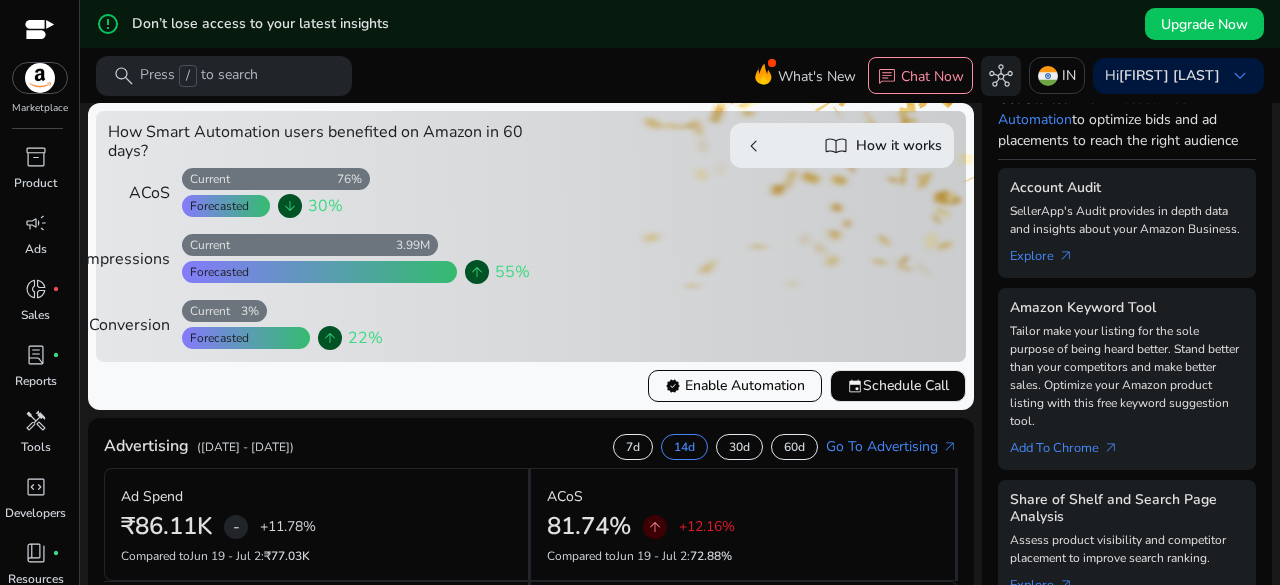 click on "How it works" 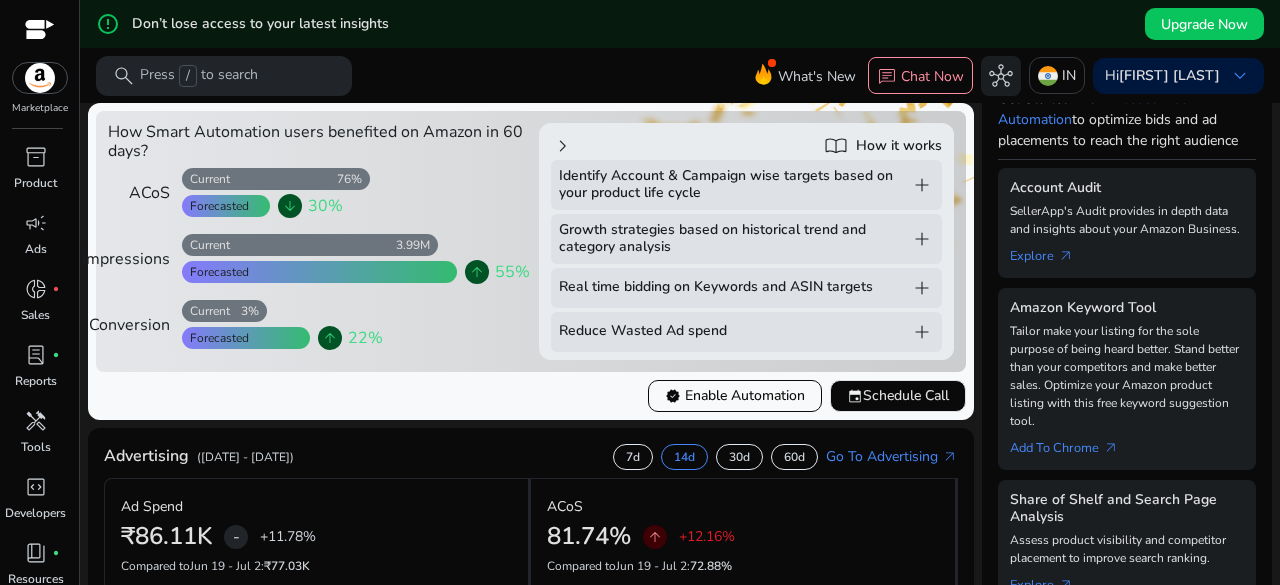 click on "add" 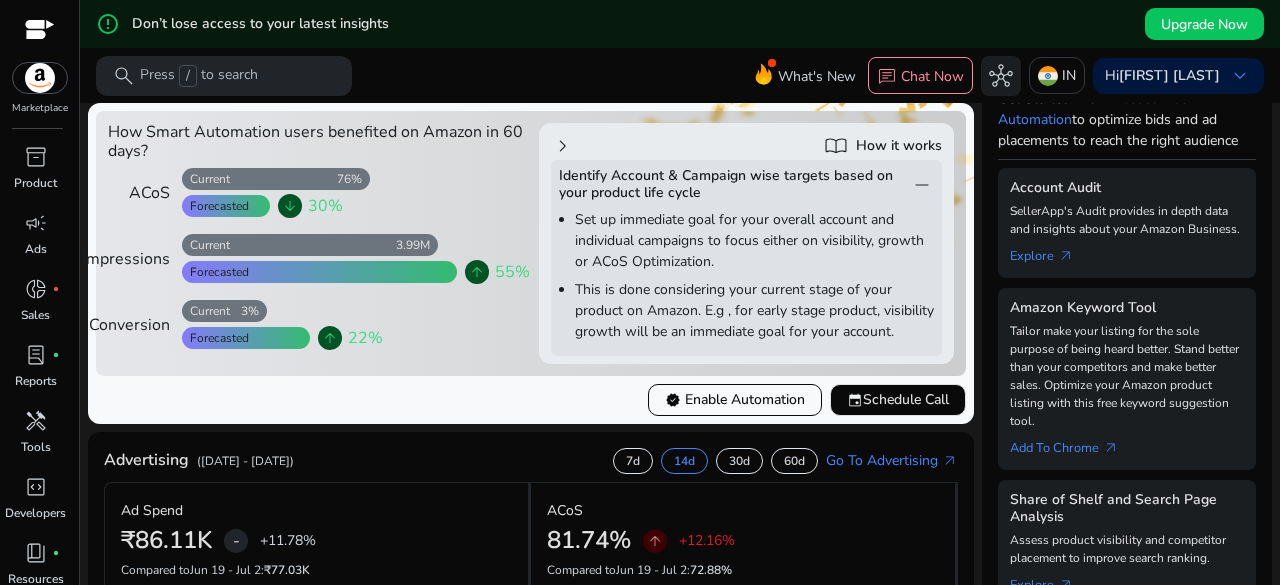 click on "remove" 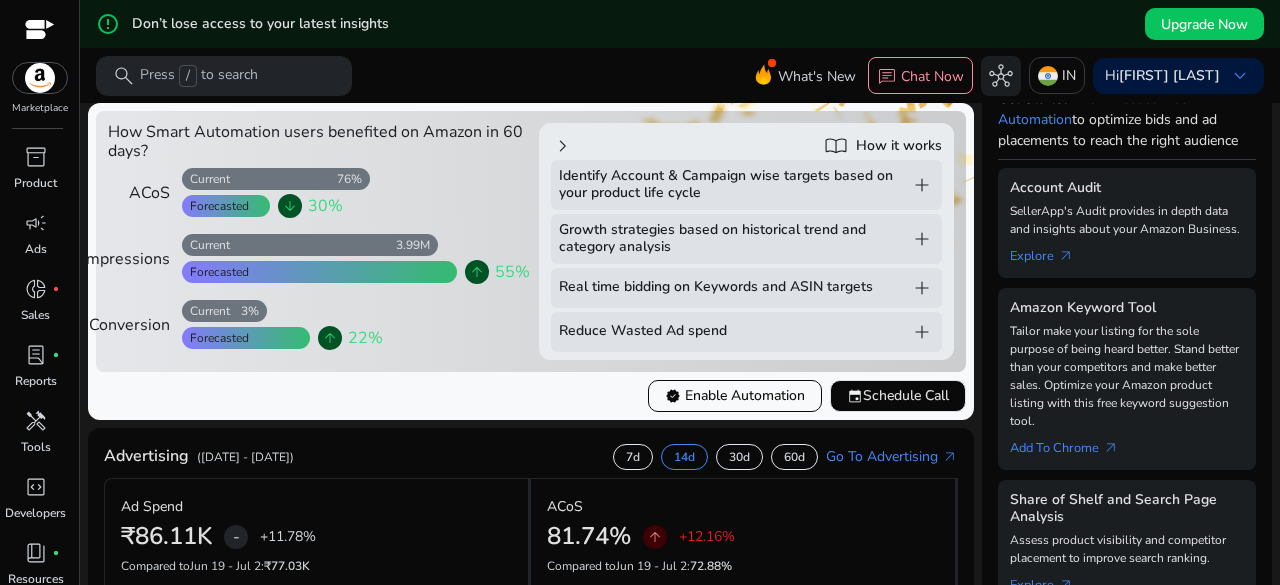 click on "add" 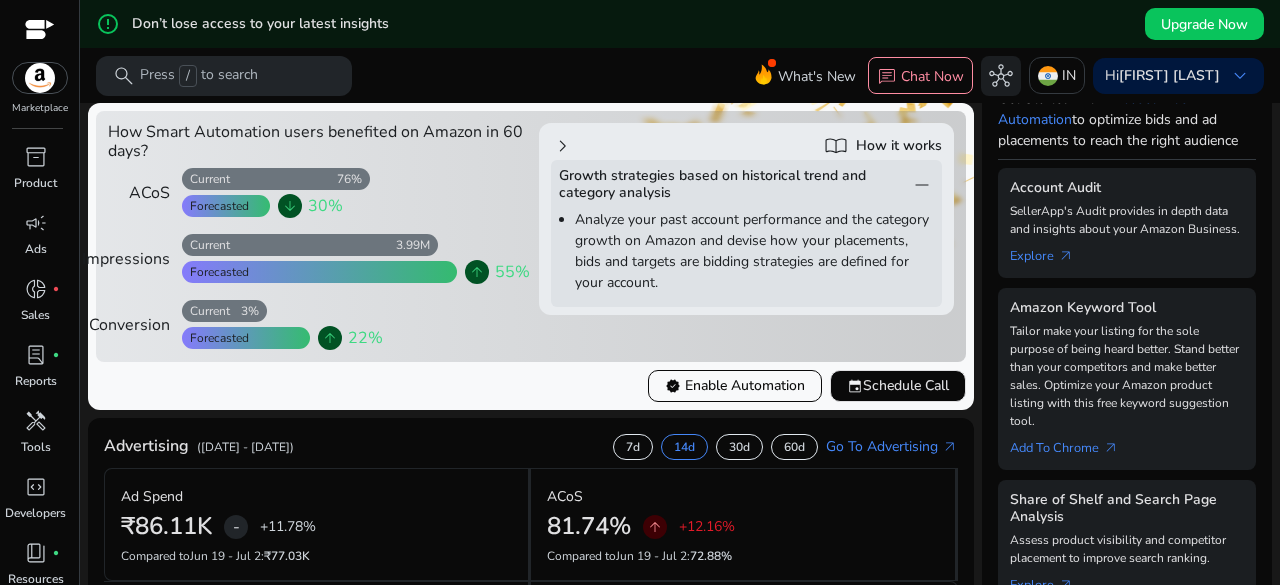 click on "remove" 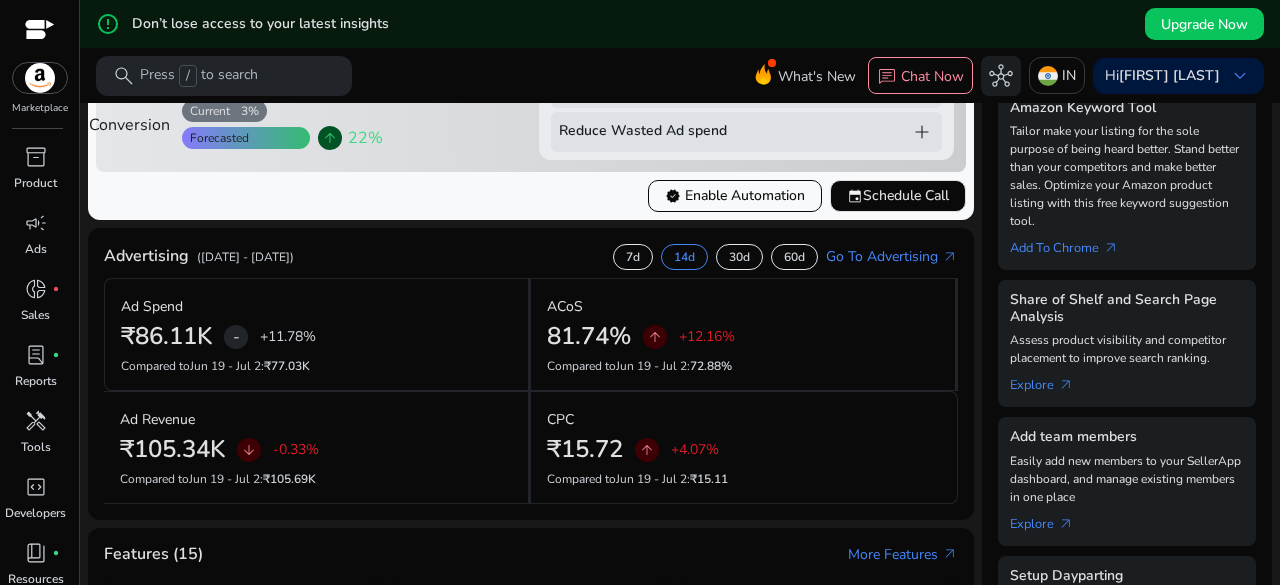 scroll, scrollTop: 300, scrollLeft: 0, axis: vertical 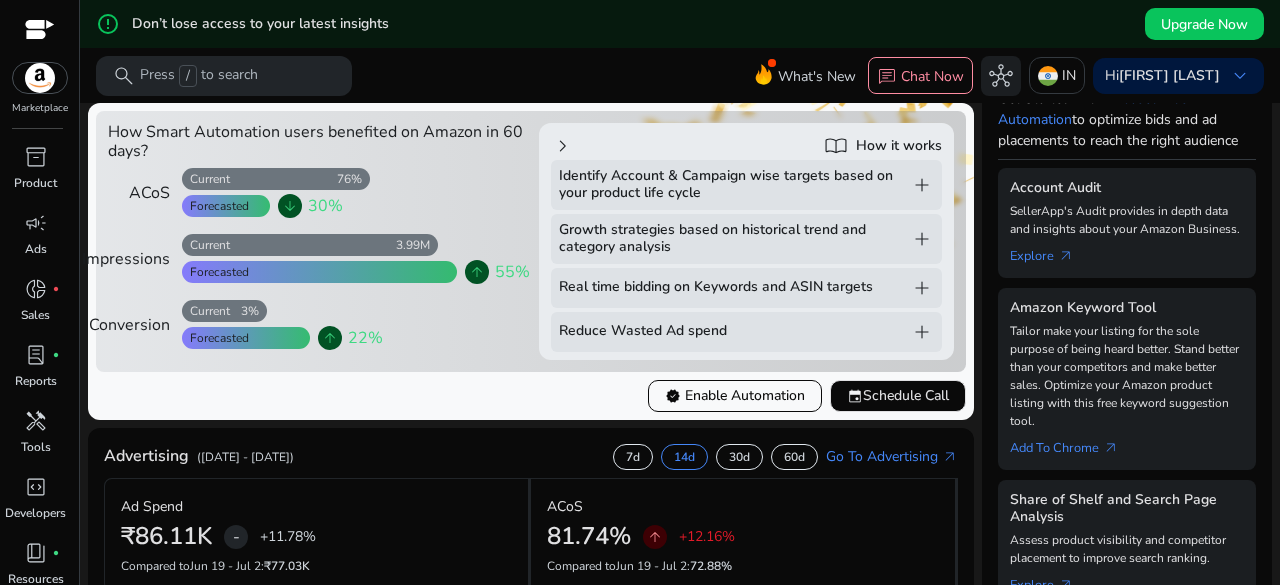 click on "add" 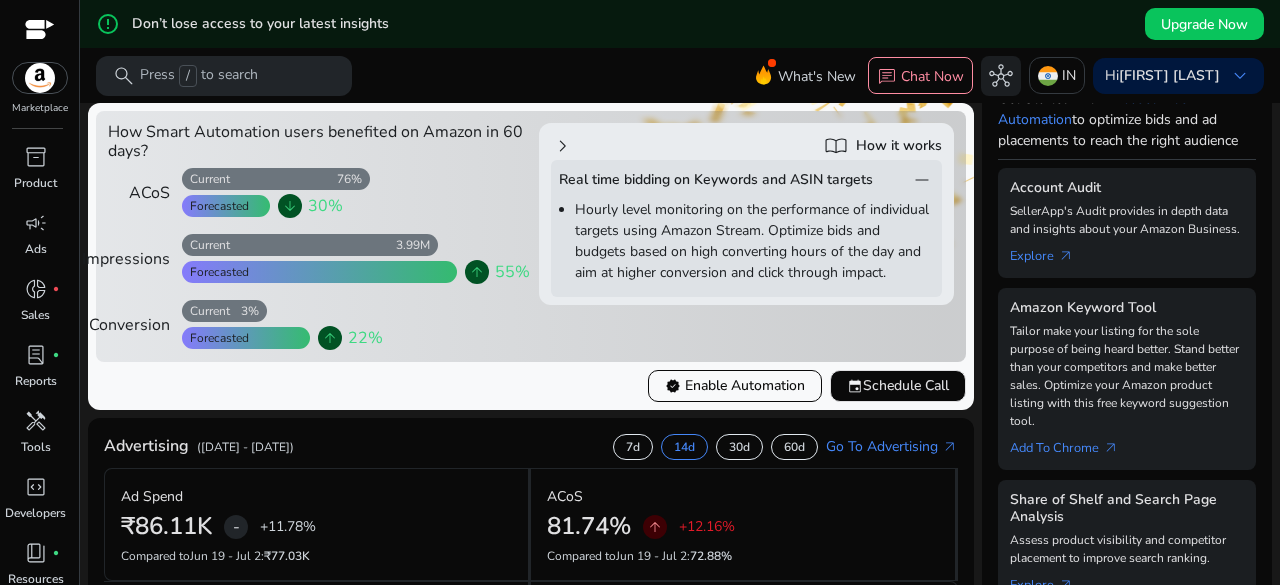 click on "remove" 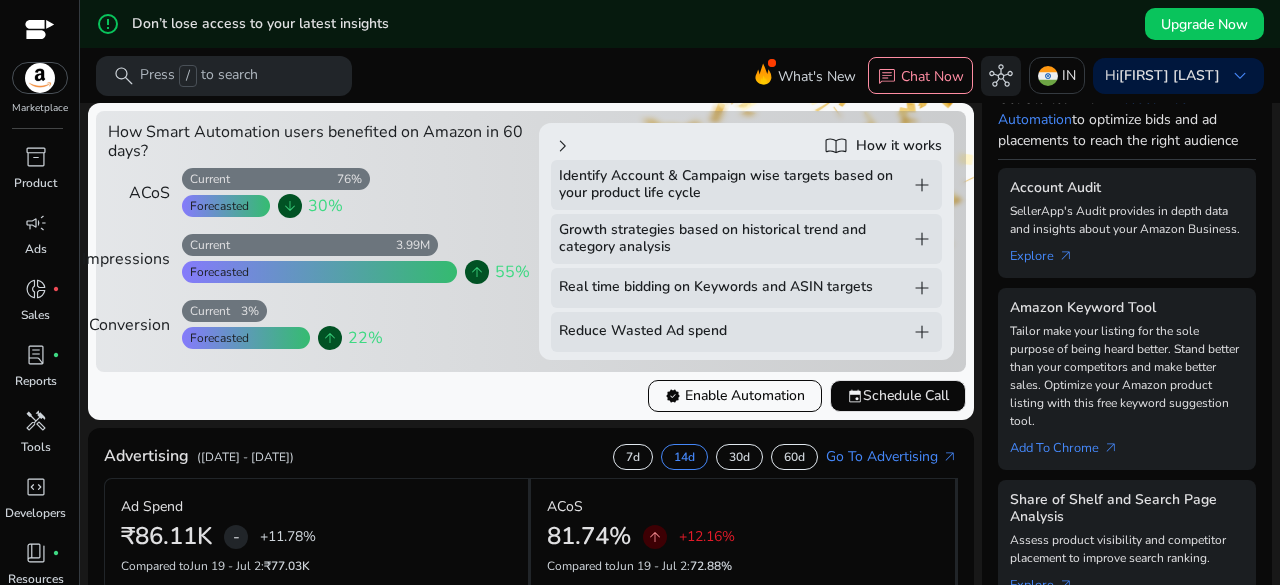 click on "add" 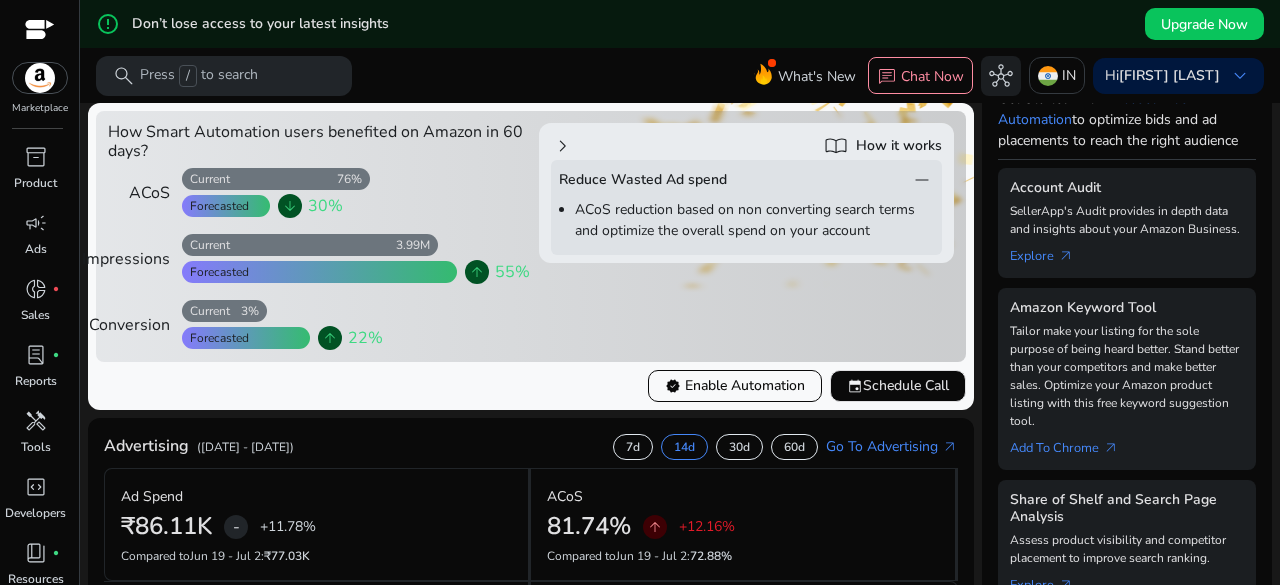 click on "remove" 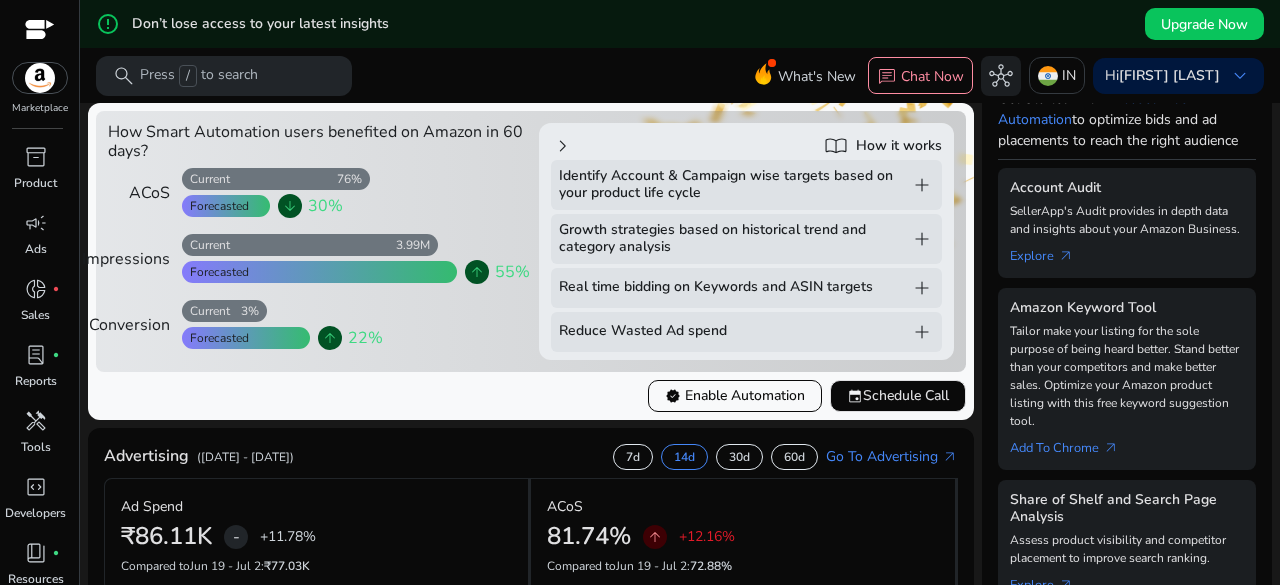 click on "chevron_right" 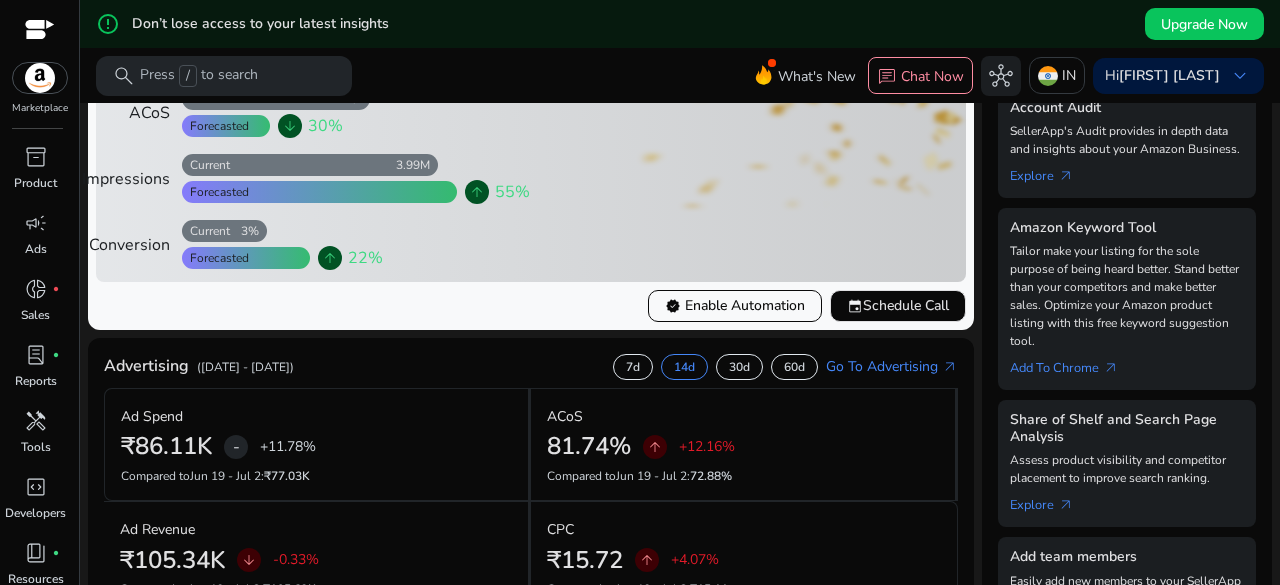 scroll, scrollTop: 400, scrollLeft: 0, axis: vertical 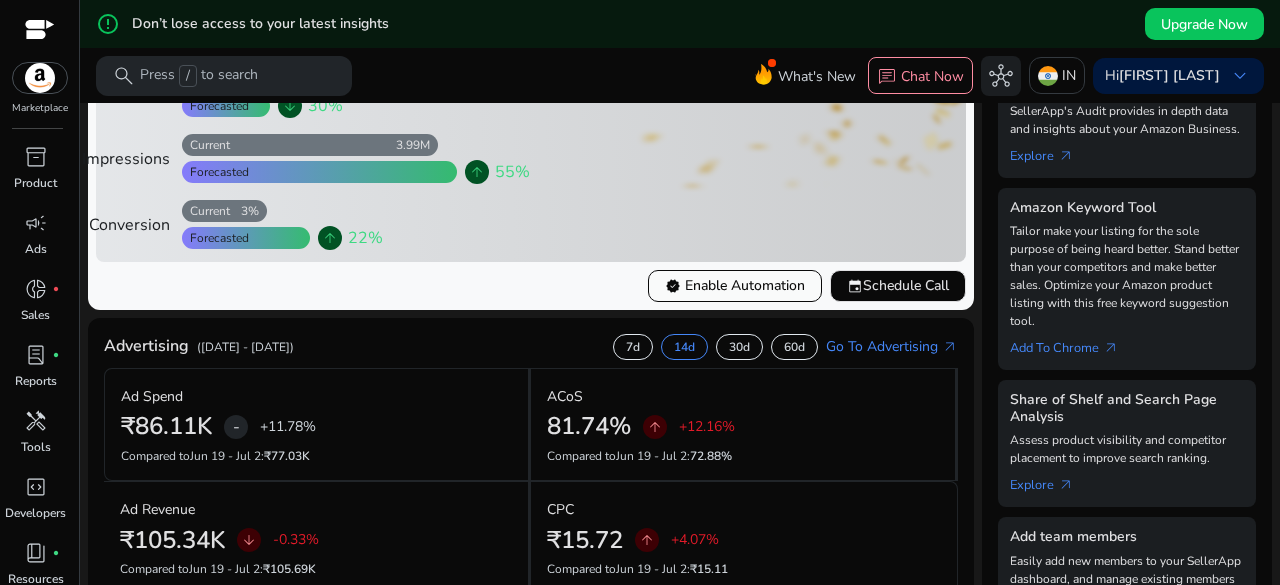click on "verified   Enable Automation" 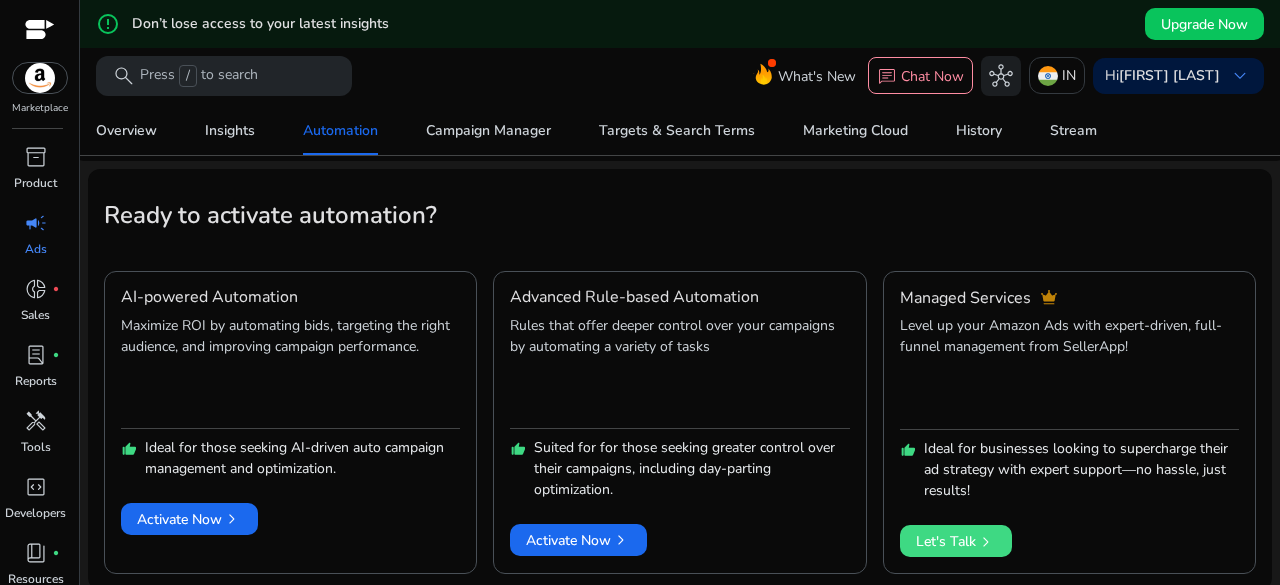scroll, scrollTop: 118, scrollLeft: 0, axis: vertical 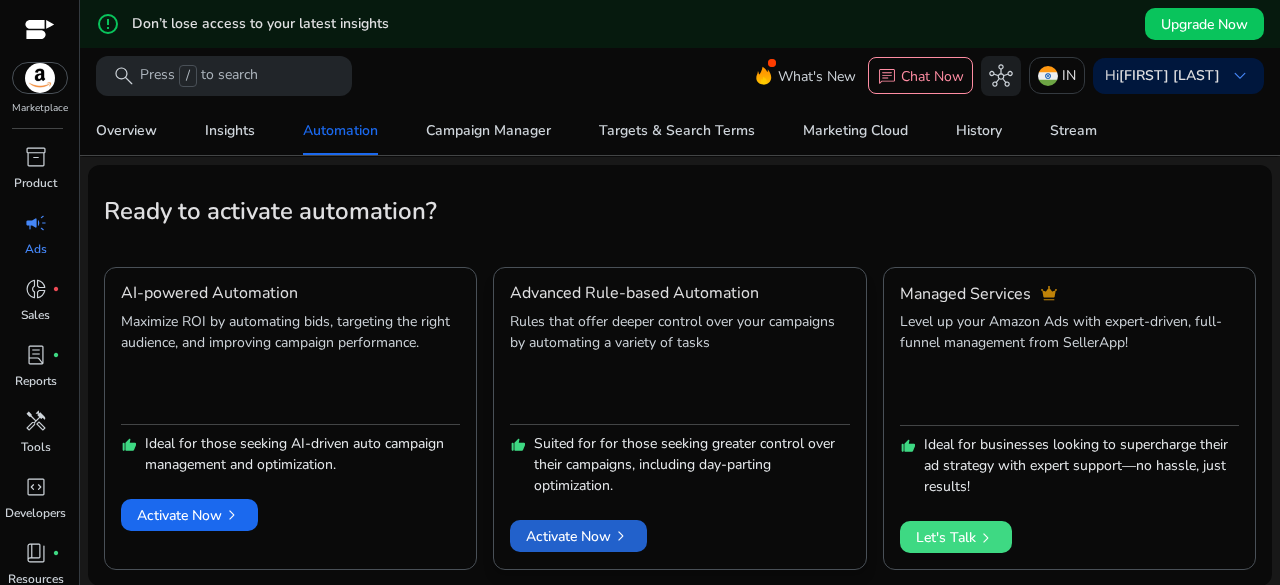 click on "Activate Now   chevron_right" at bounding box center (578, 536) 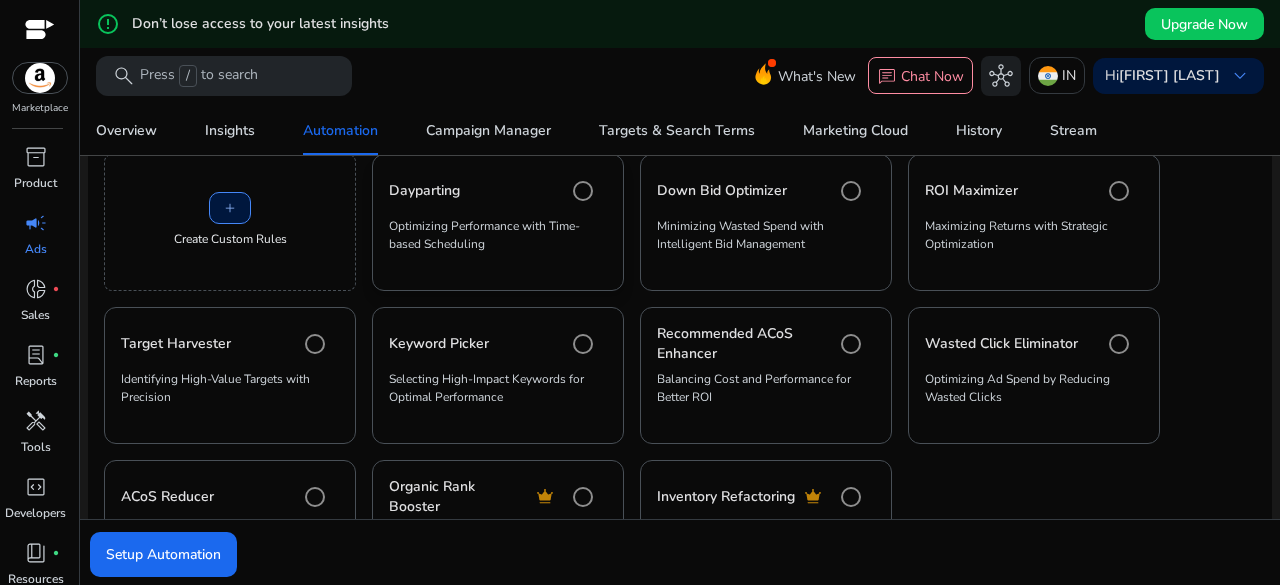 scroll, scrollTop: 634, scrollLeft: 0, axis: vertical 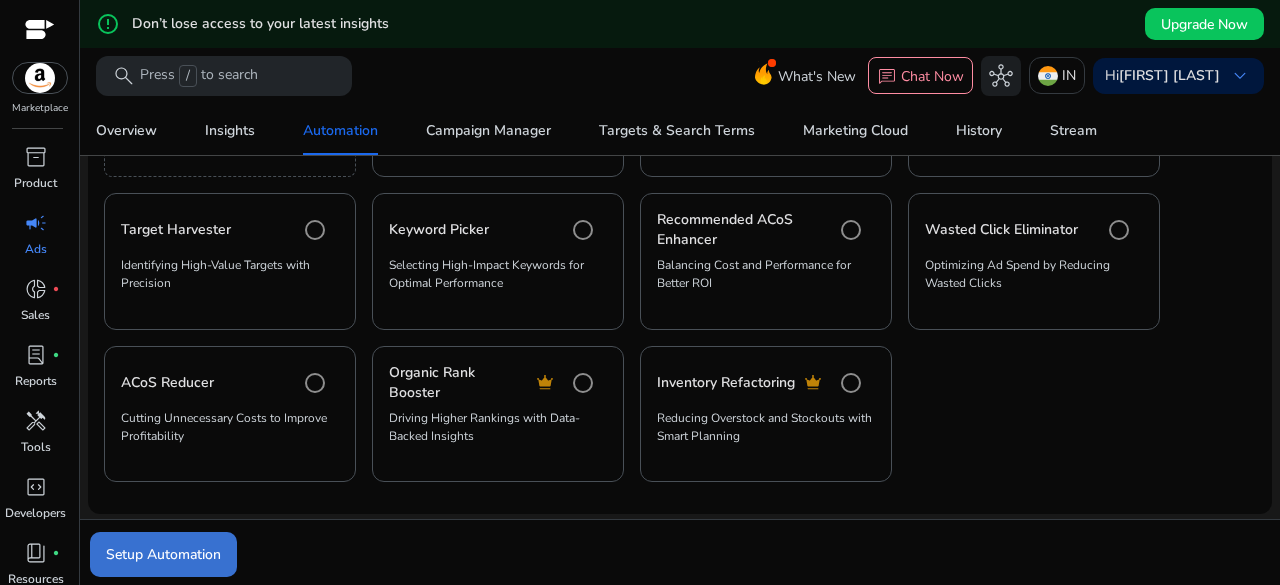 click on "Setup Automation" at bounding box center (163, 554) 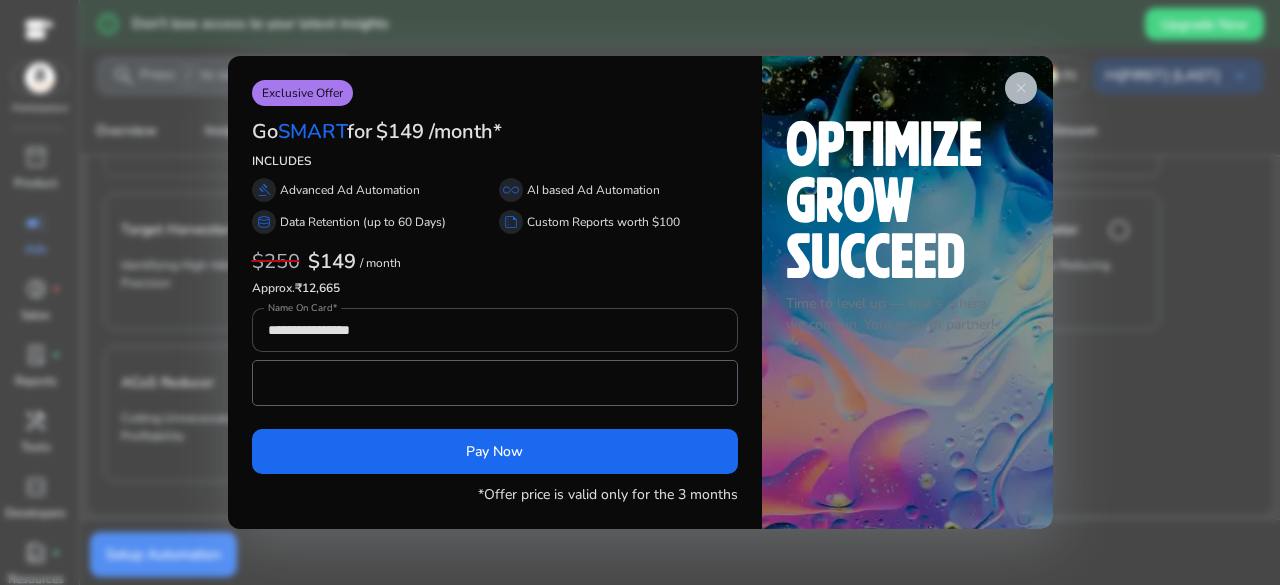 click on "close" at bounding box center [1021, 88] 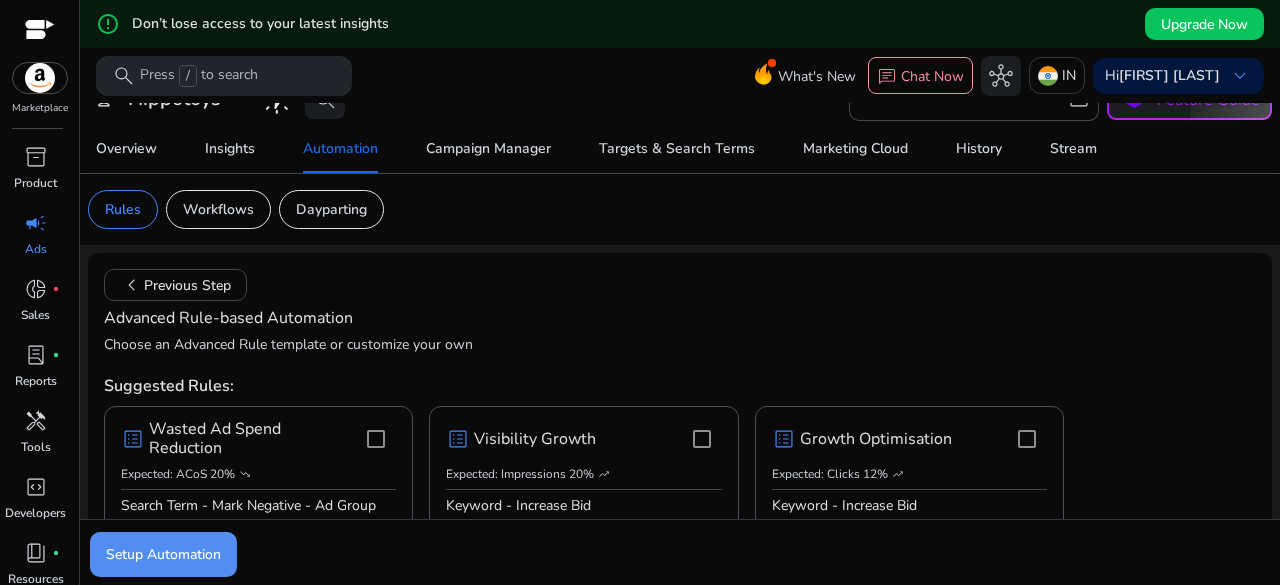scroll, scrollTop: 0, scrollLeft: 0, axis: both 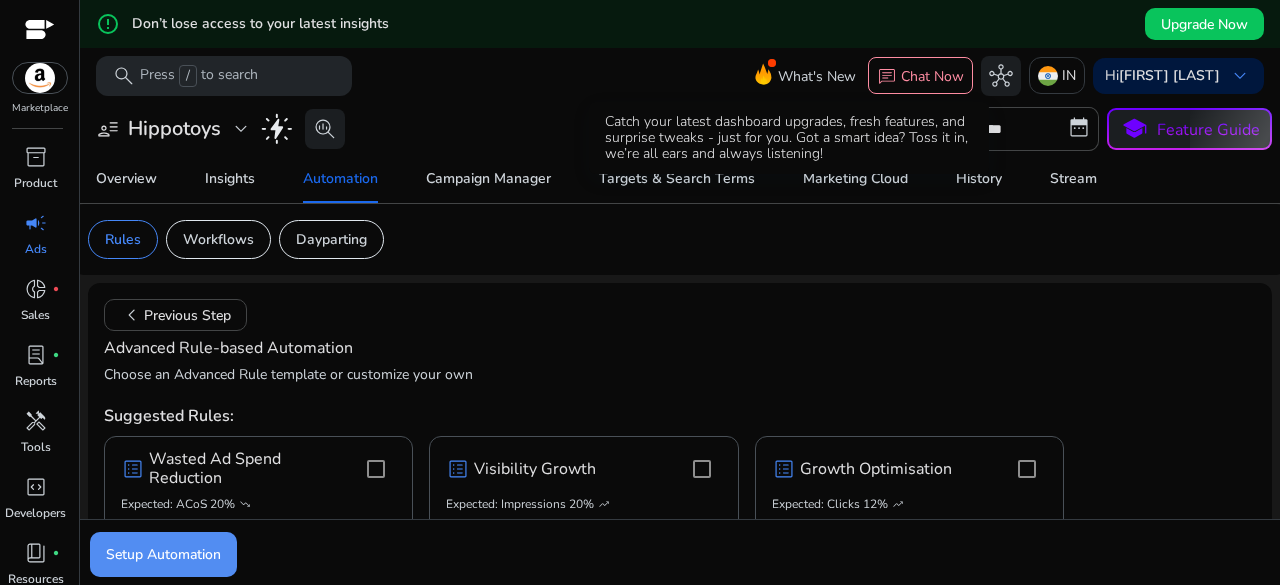 click 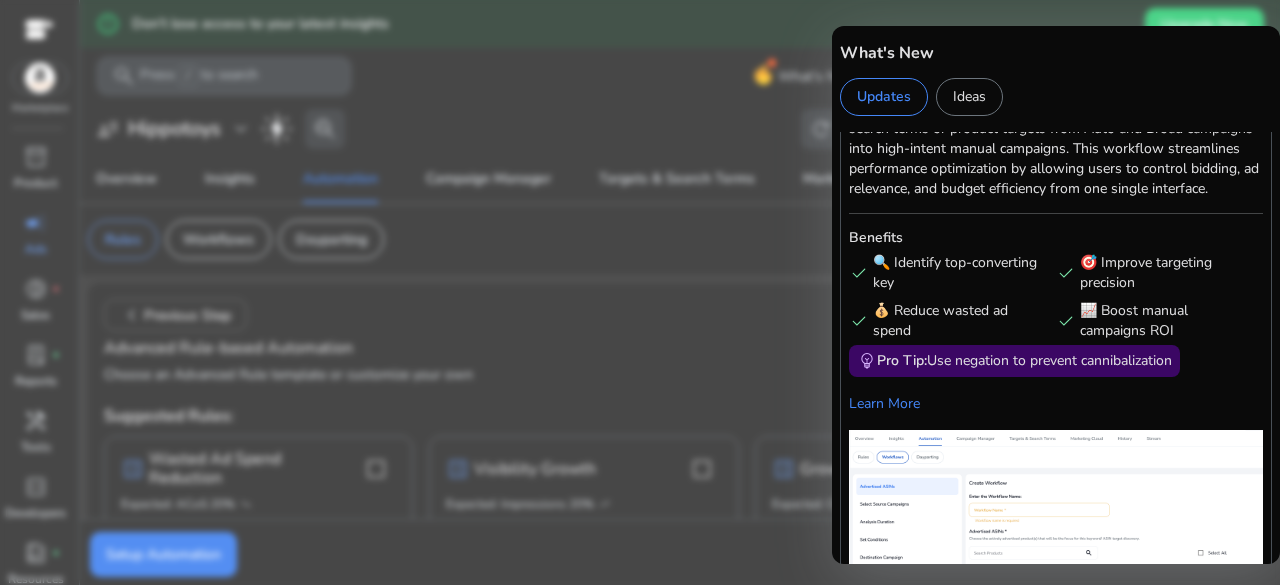 scroll, scrollTop: 2126, scrollLeft: 0, axis: vertical 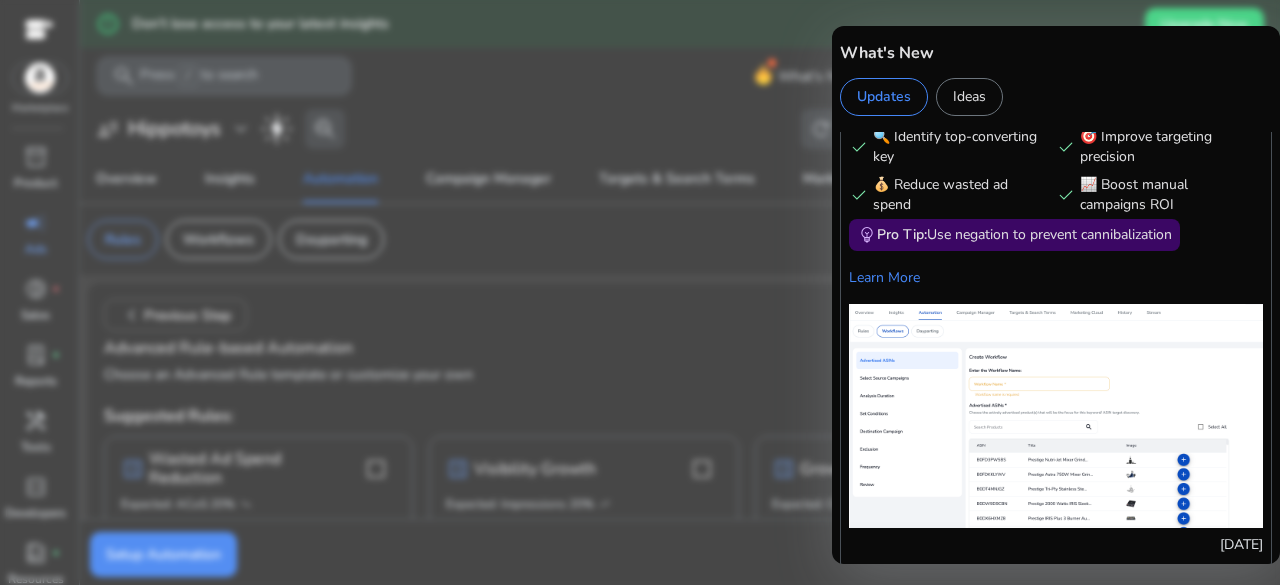 click at bounding box center [640, 292] 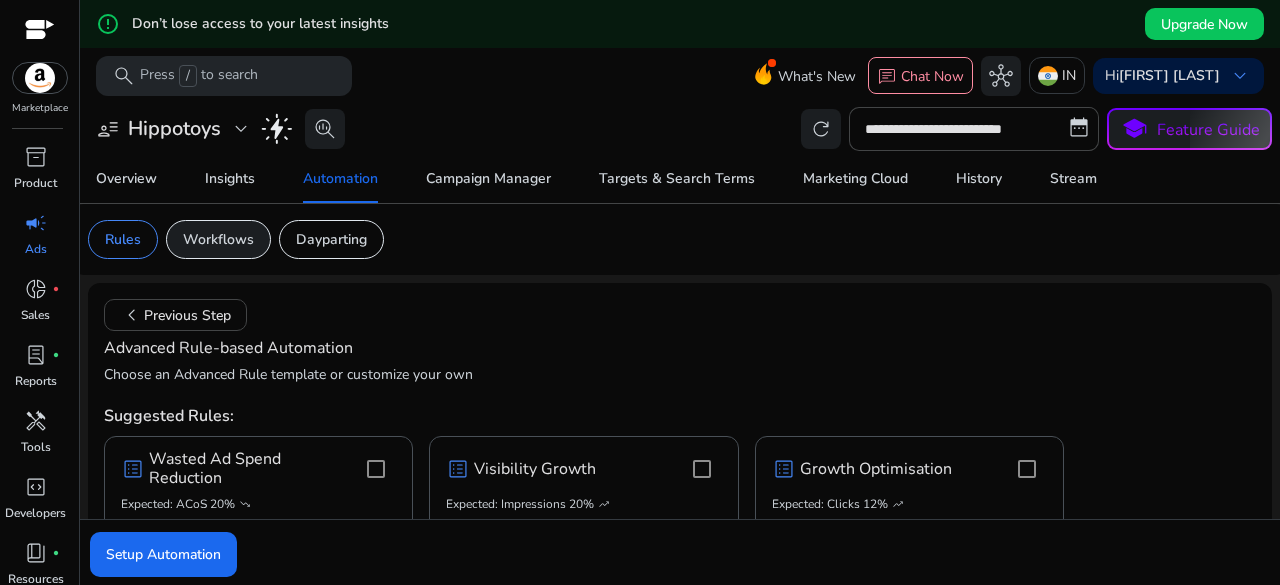 click on "Workflows" 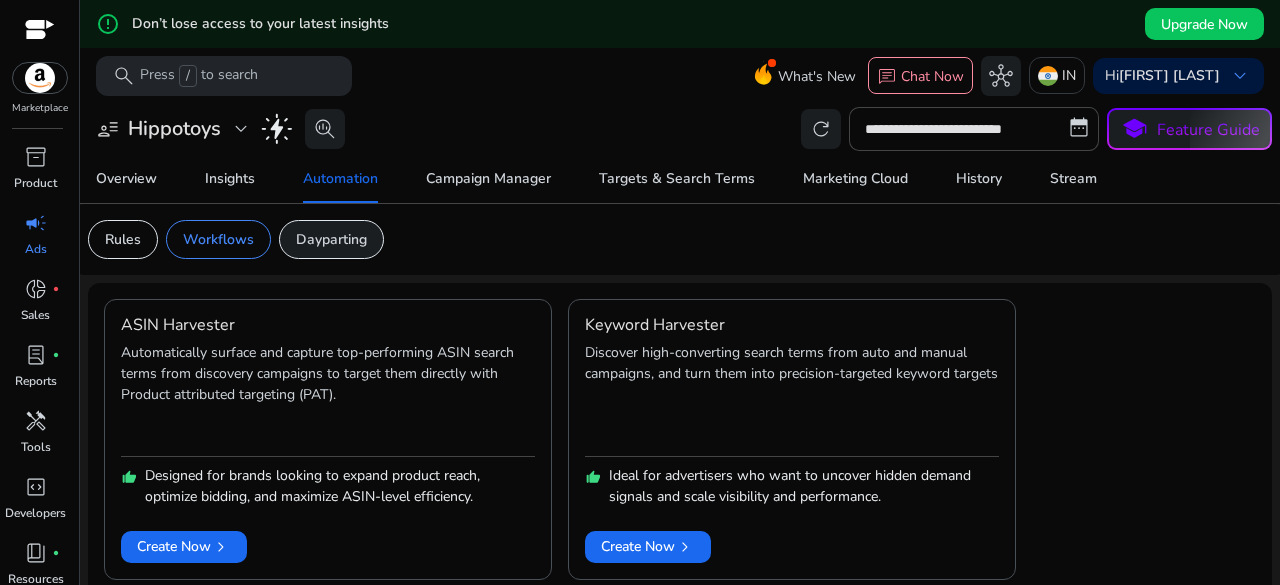 click on "Dayparting" 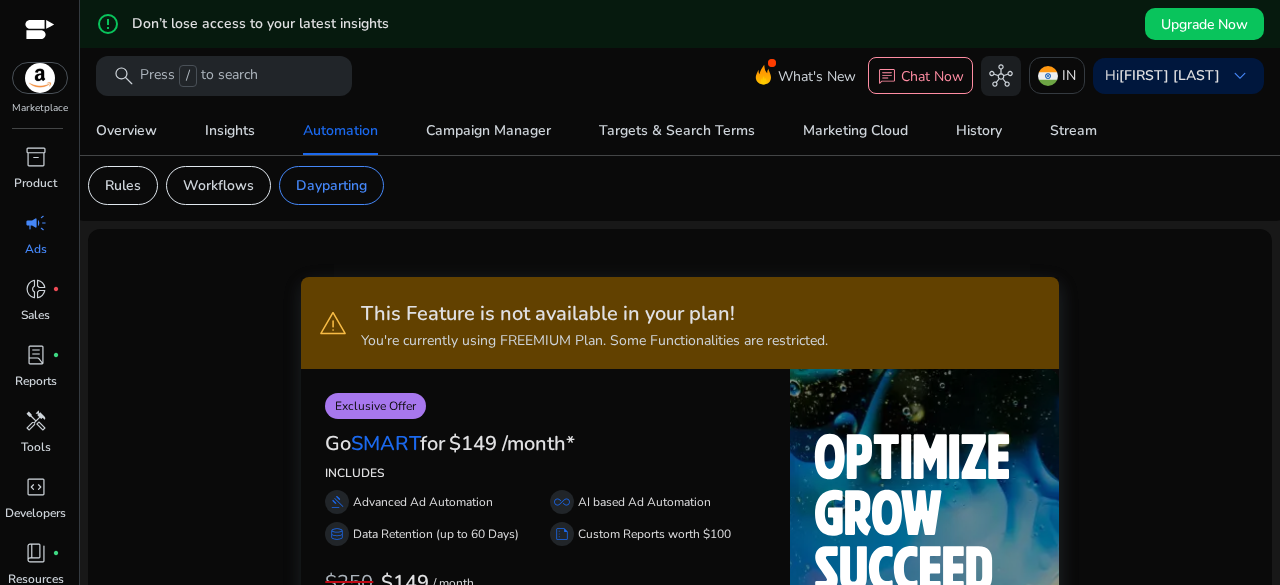 scroll, scrollTop: 0, scrollLeft: 0, axis: both 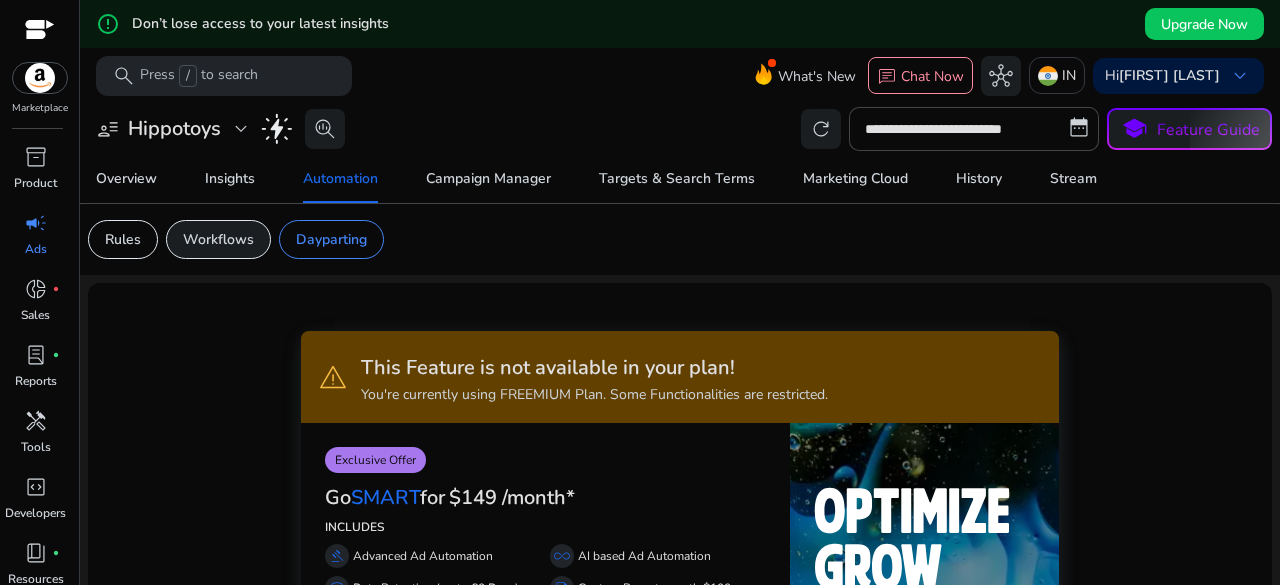click on "Workflows" 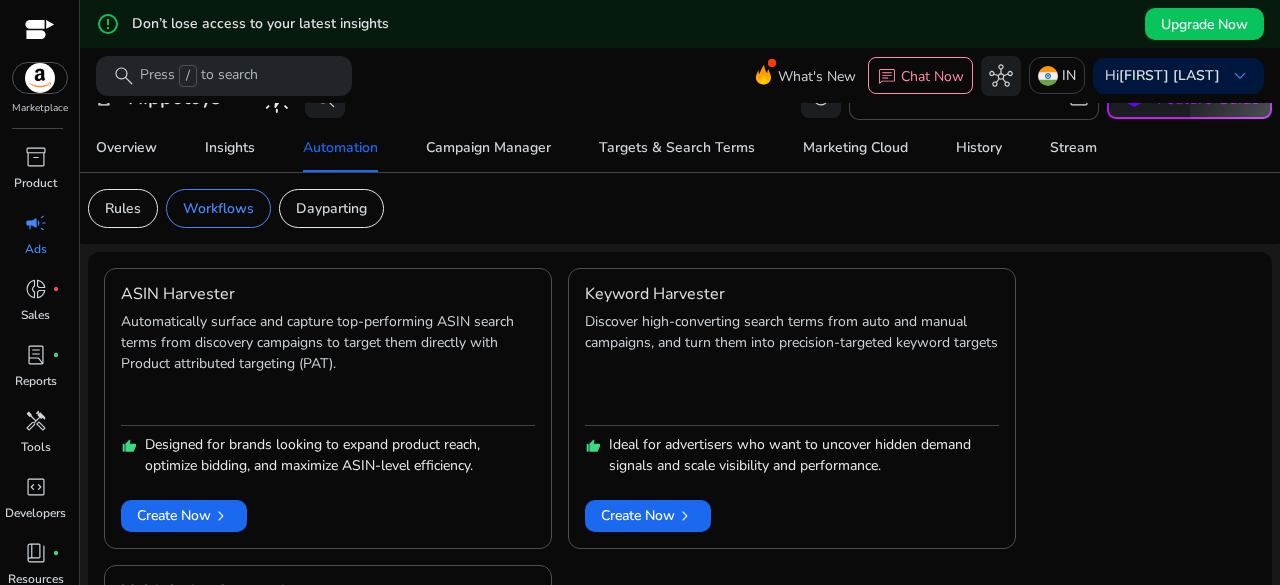 scroll, scrollTop: 0, scrollLeft: 0, axis: both 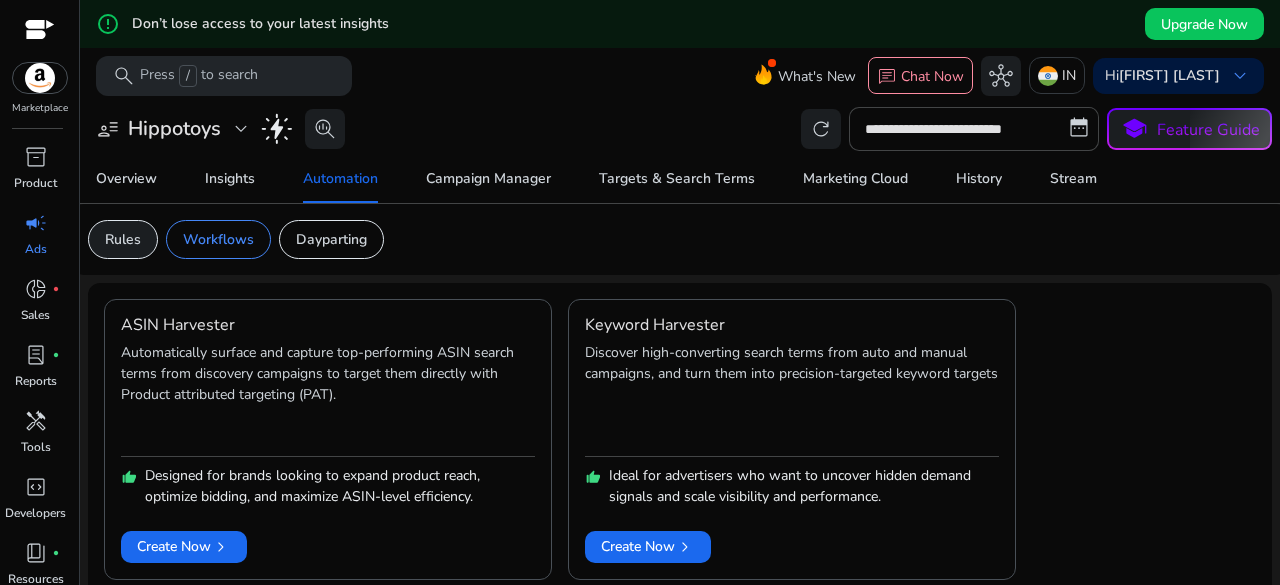click on "Rules" 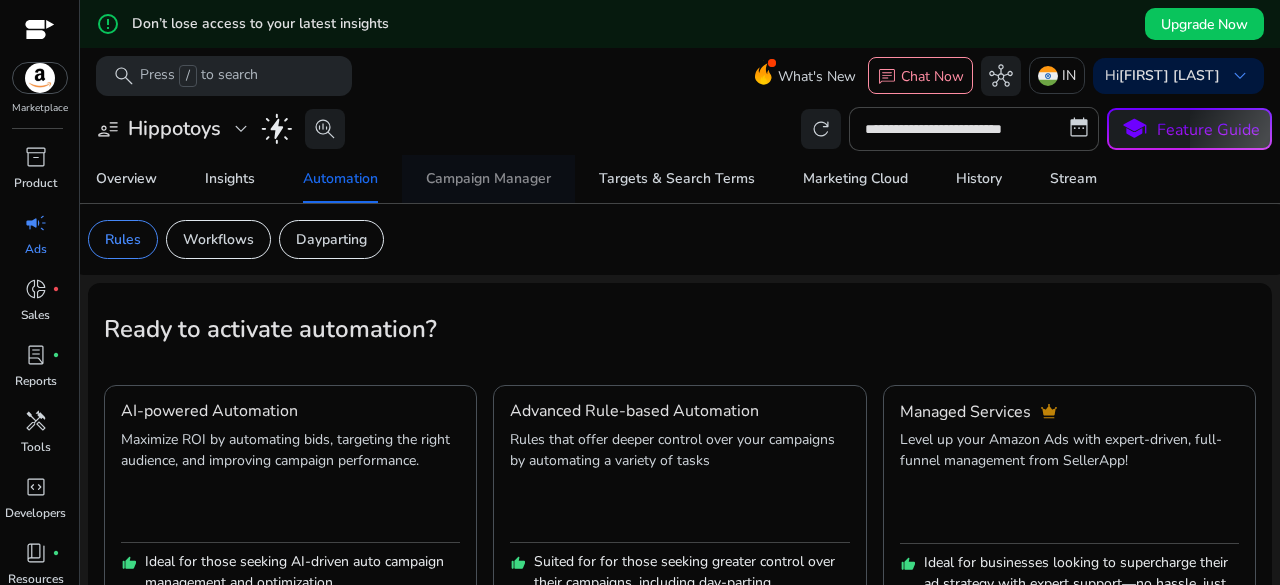 click on "Campaign Manager" at bounding box center [488, 179] 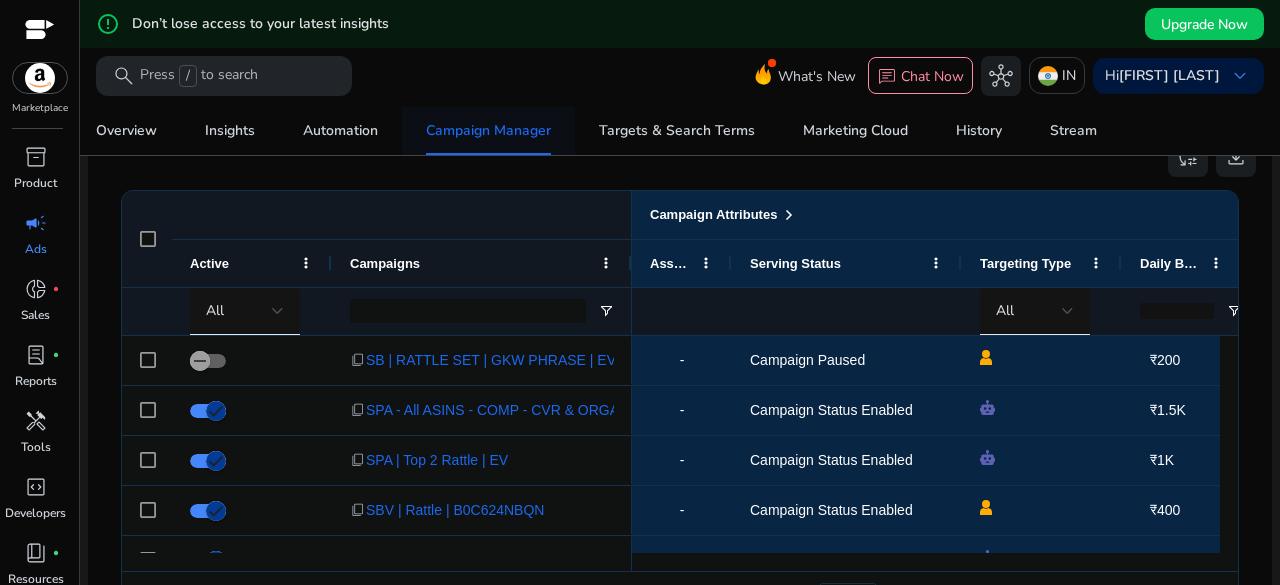 scroll, scrollTop: 760, scrollLeft: 0, axis: vertical 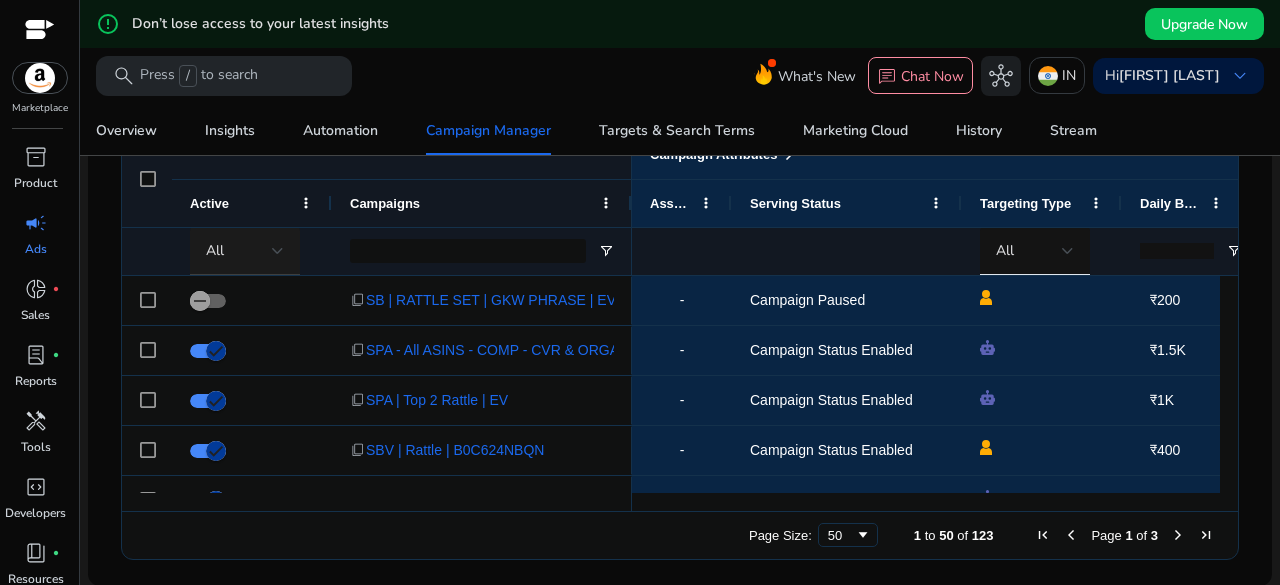 click at bounding box center (278, 251) 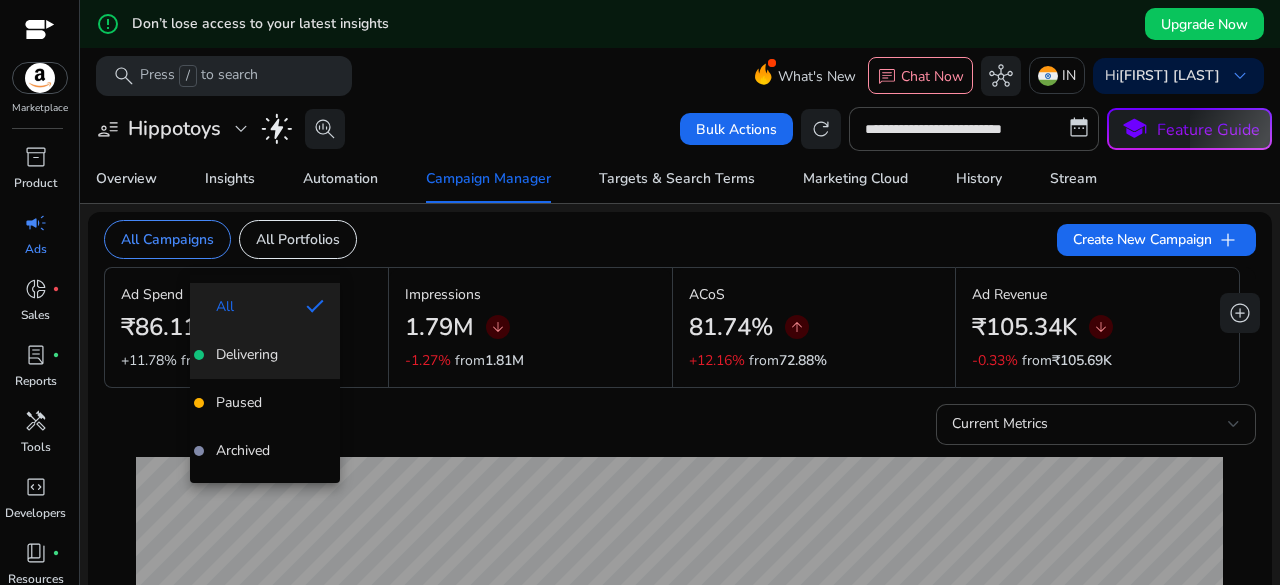 scroll, scrollTop: 0, scrollLeft: 0, axis: both 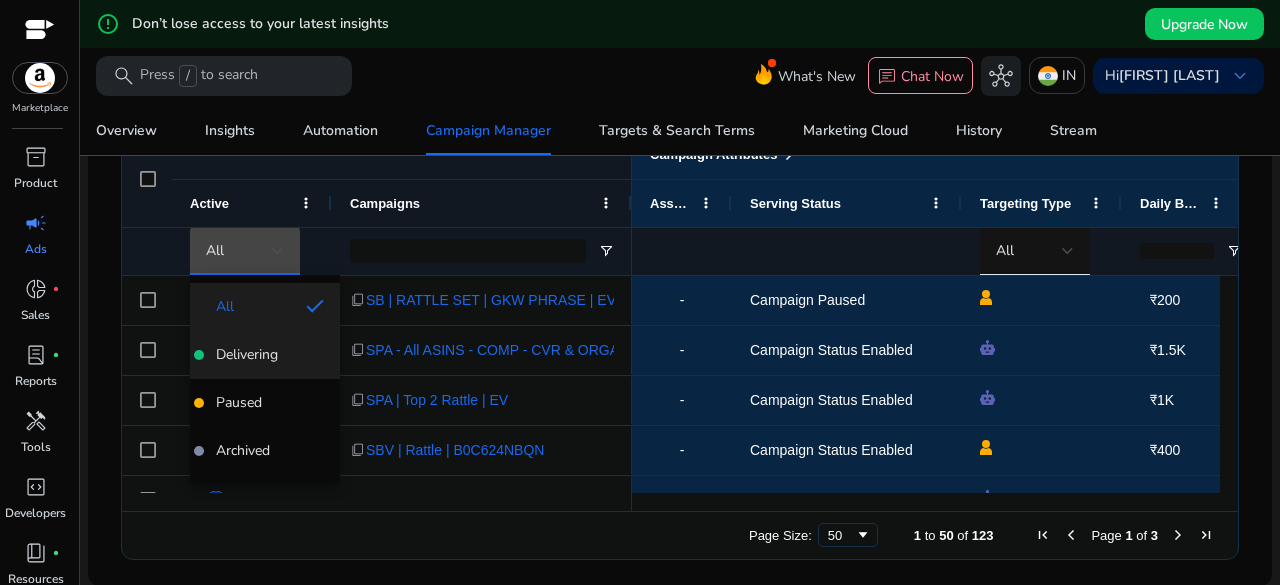 click on "Delivering" at bounding box center (247, 355) 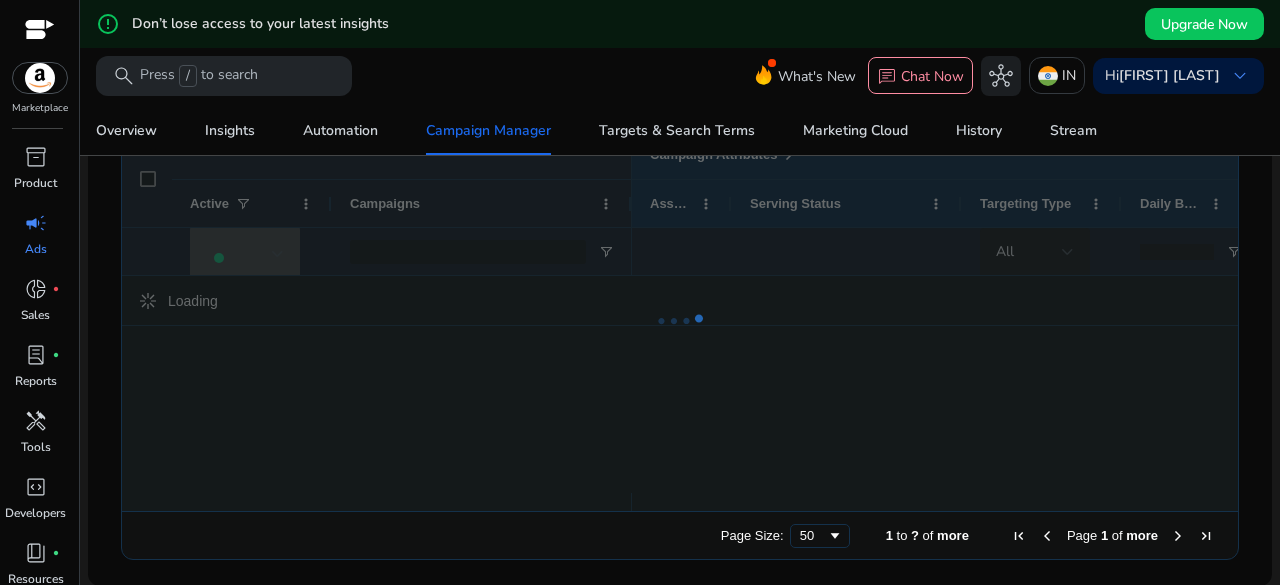 scroll, scrollTop: 760, scrollLeft: 0, axis: vertical 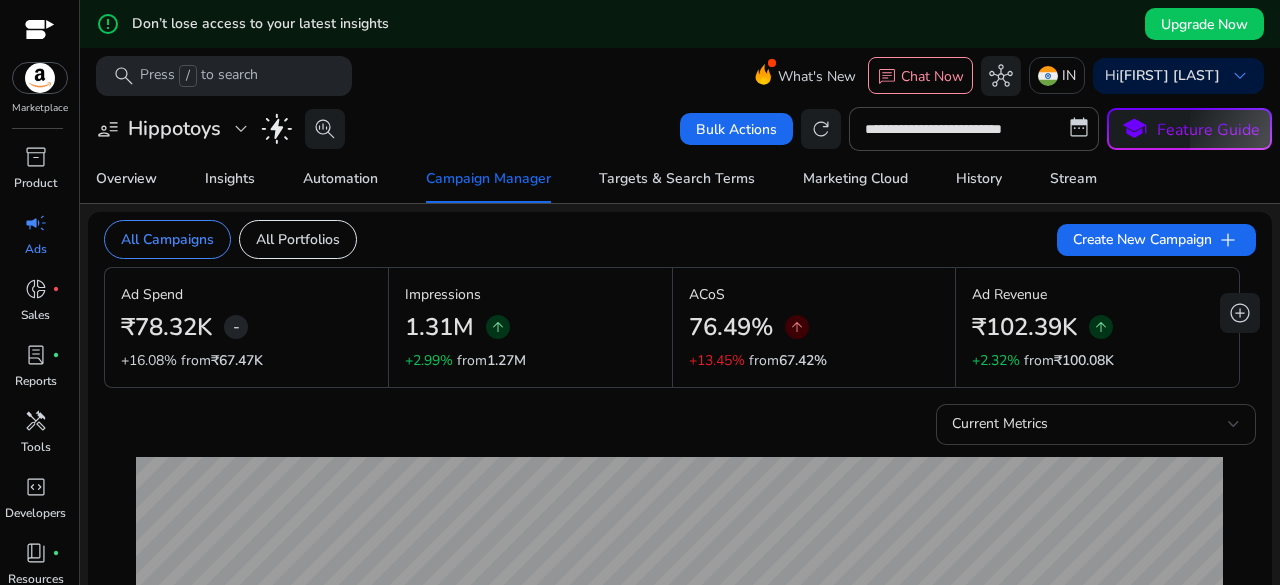 click on "Current Metrics" at bounding box center [1090, 424] 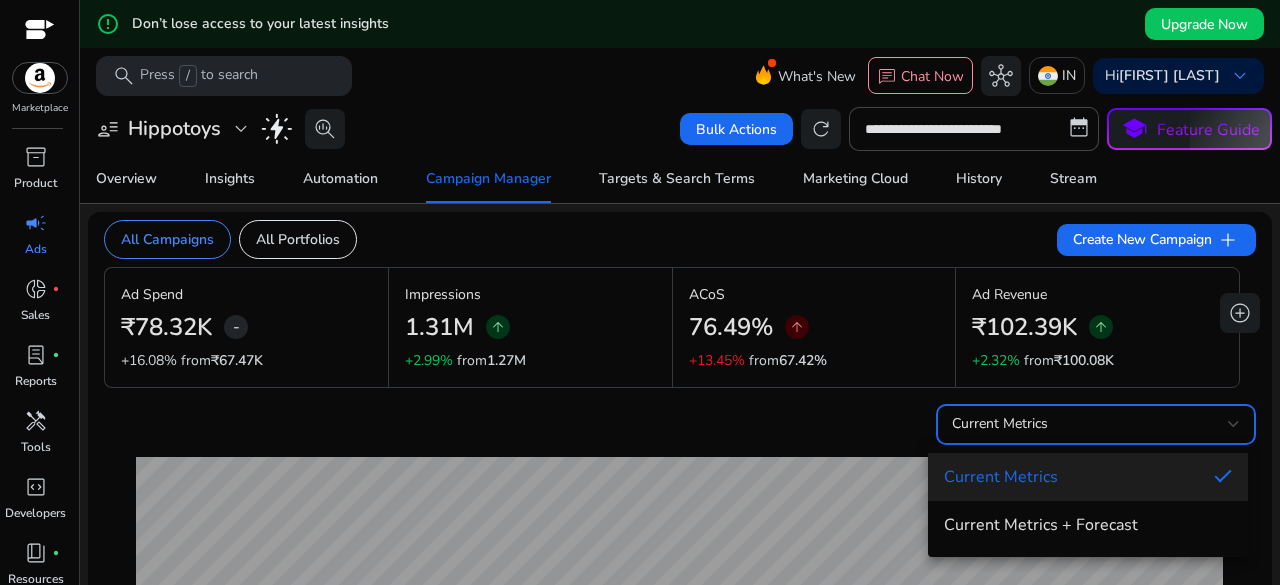 click at bounding box center (640, 292) 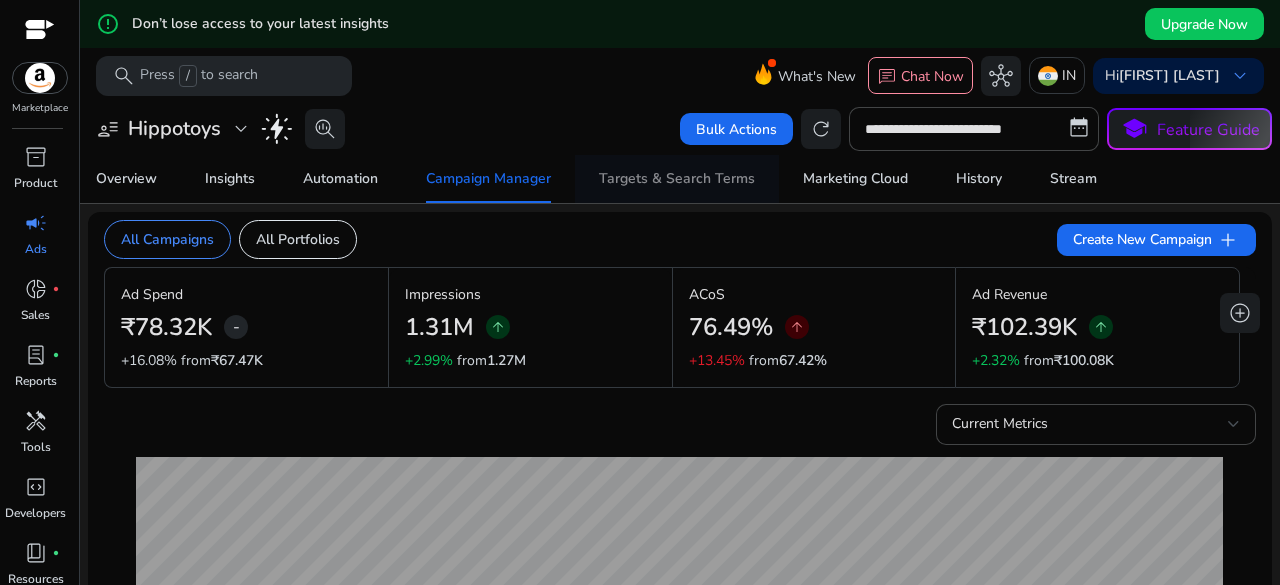 click on "Targets & Search Terms" at bounding box center [677, 179] 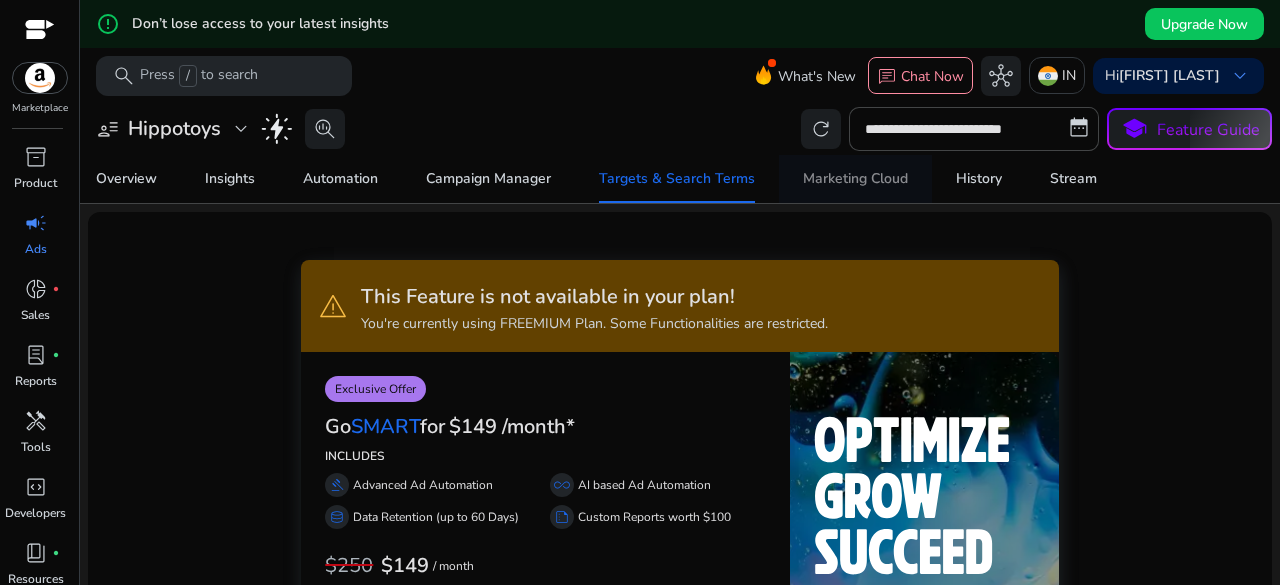 click on "Marketing Cloud" at bounding box center (855, 179) 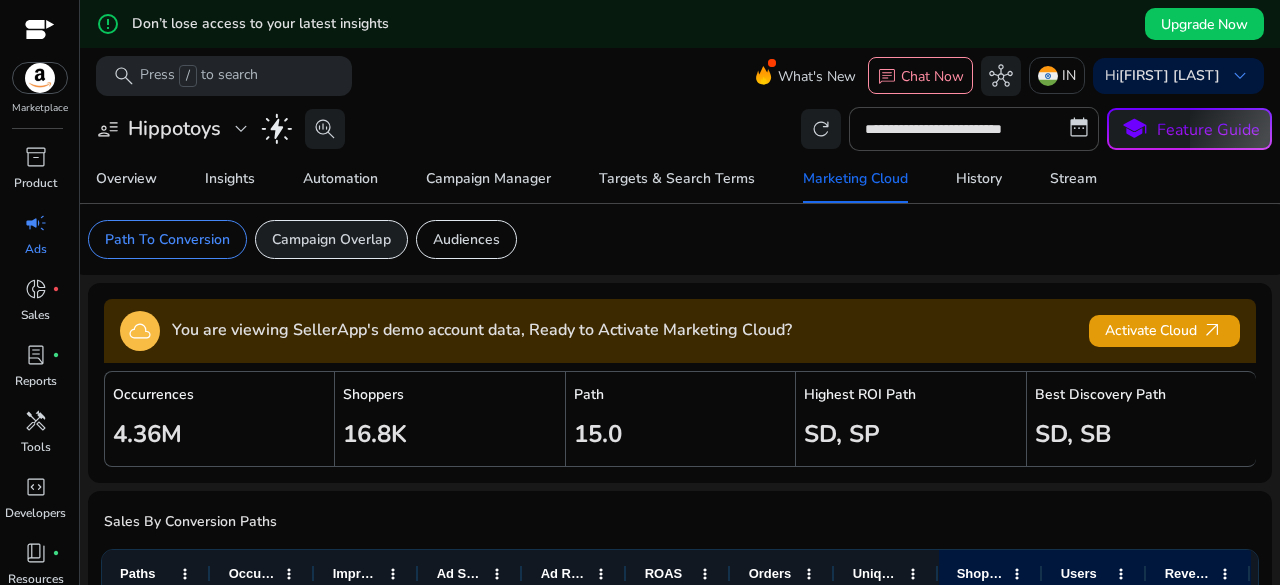 click on "Campaign Overlap" 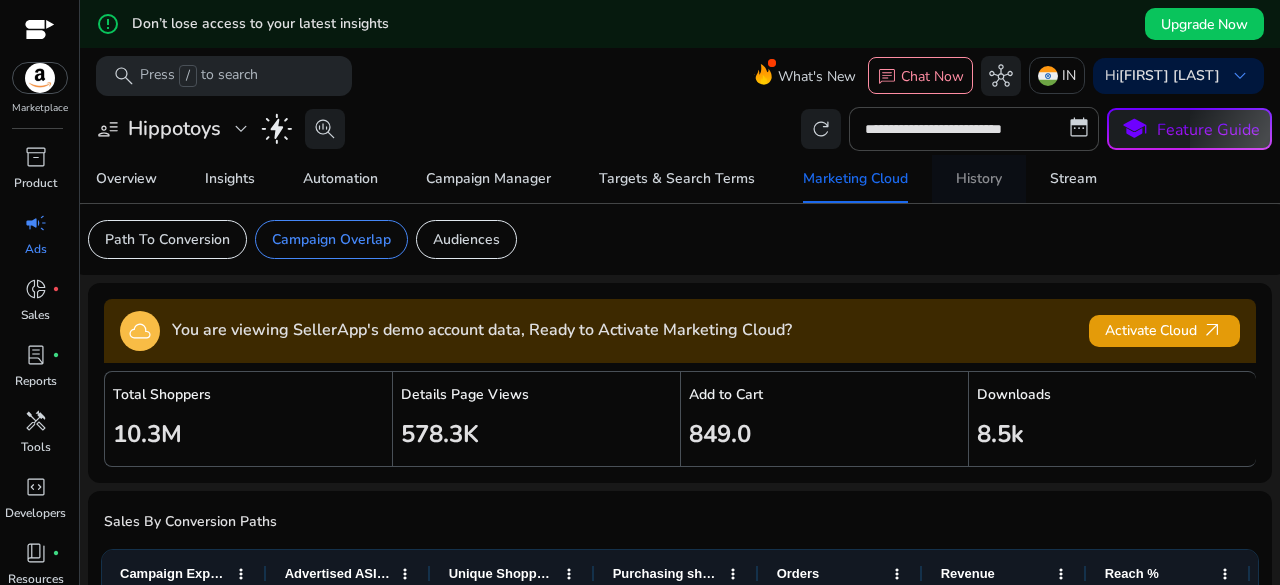 click on "History" at bounding box center [979, 179] 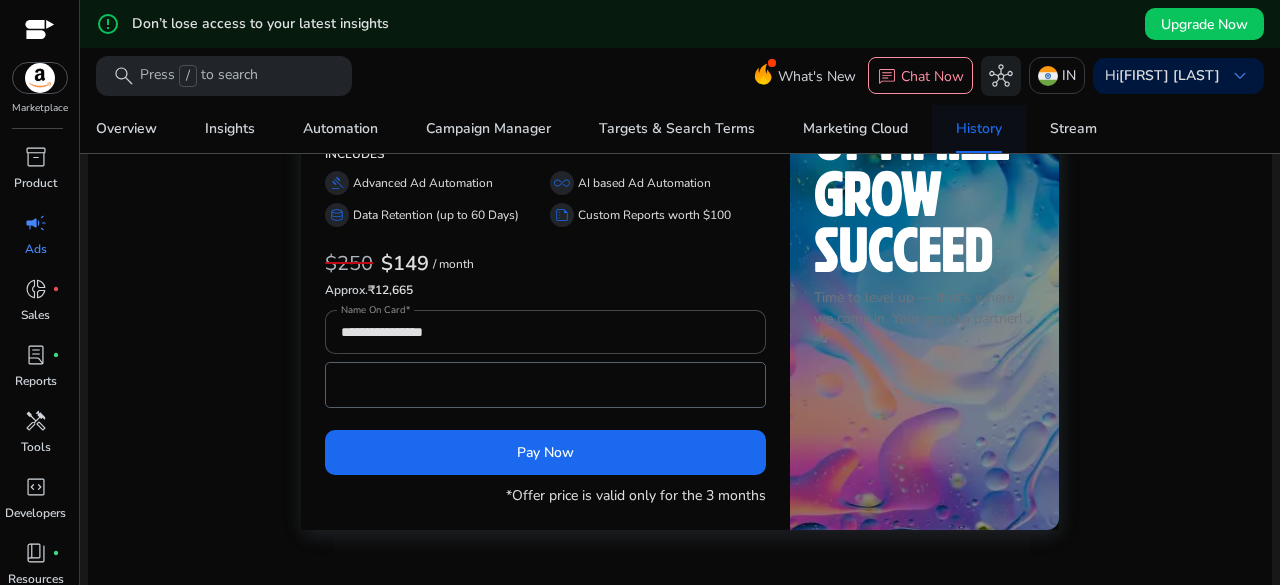 scroll, scrollTop: 0, scrollLeft: 0, axis: both 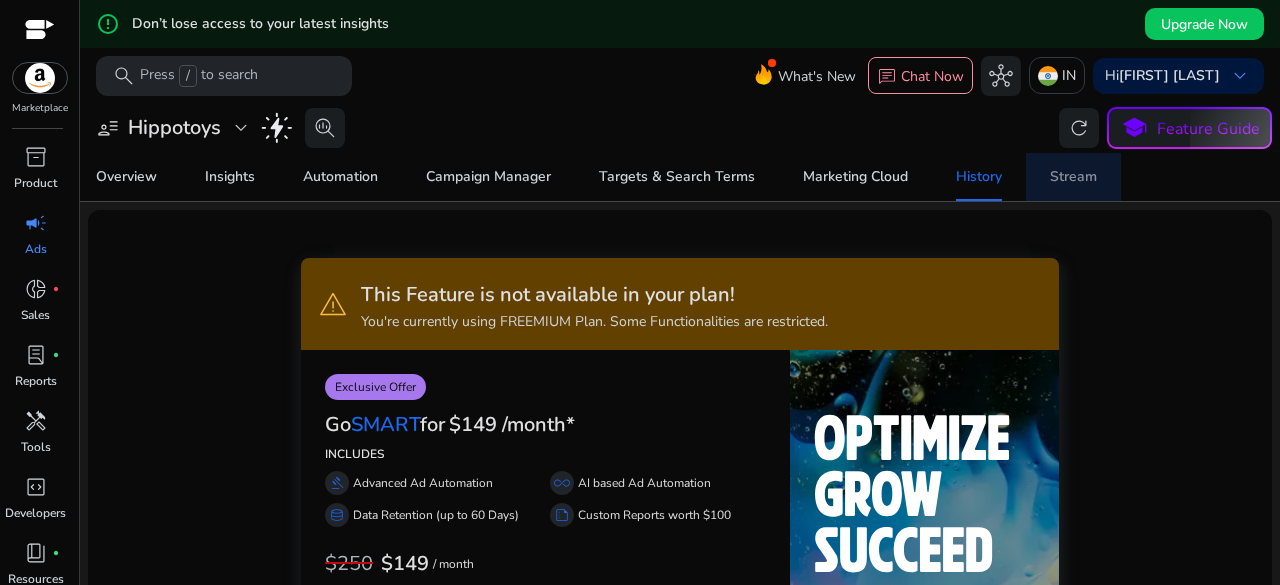 click on "Stream" at bounding box center [1073, 177] 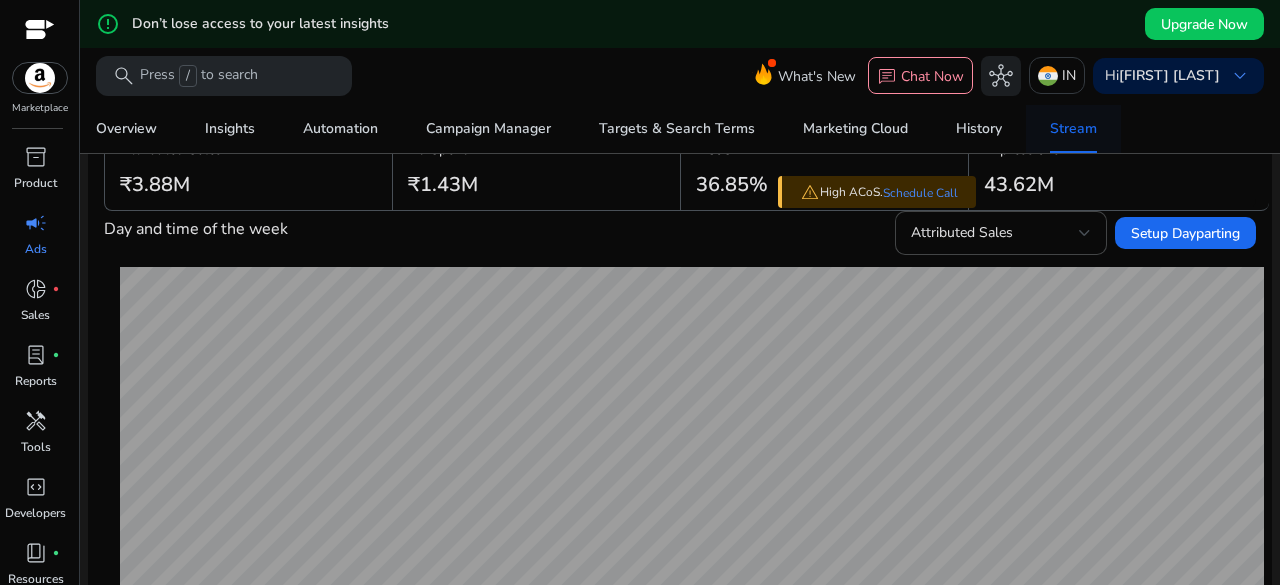 scroll, scrollTop: 200, scrollLeft: 0, axis: vertical 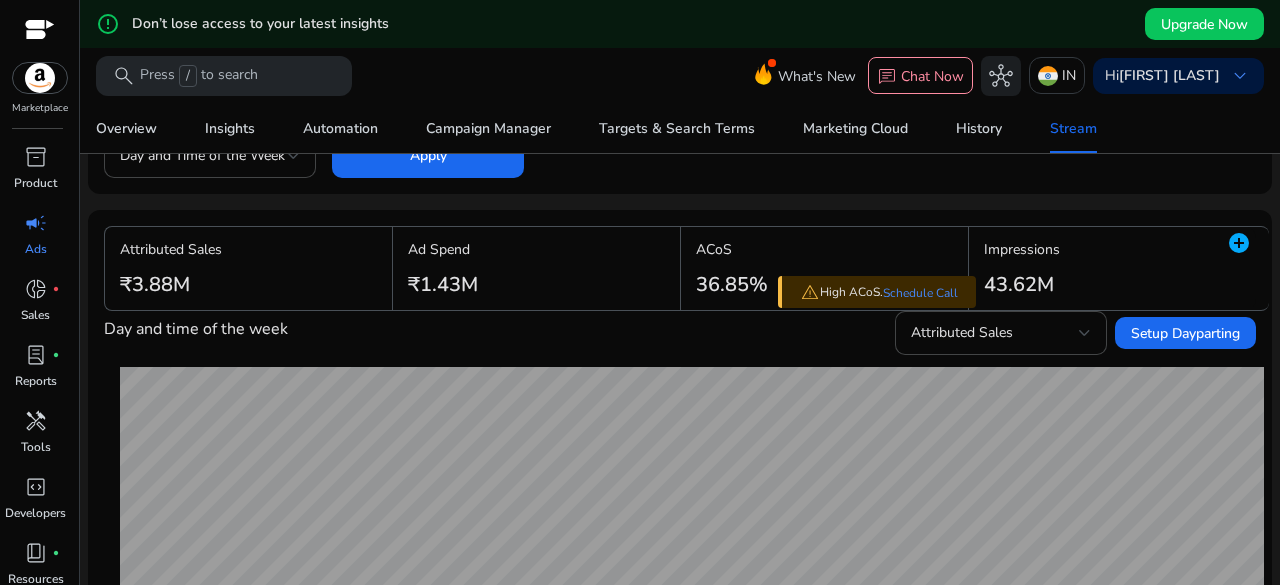 click on "Ad Spend  ₹1.43M" 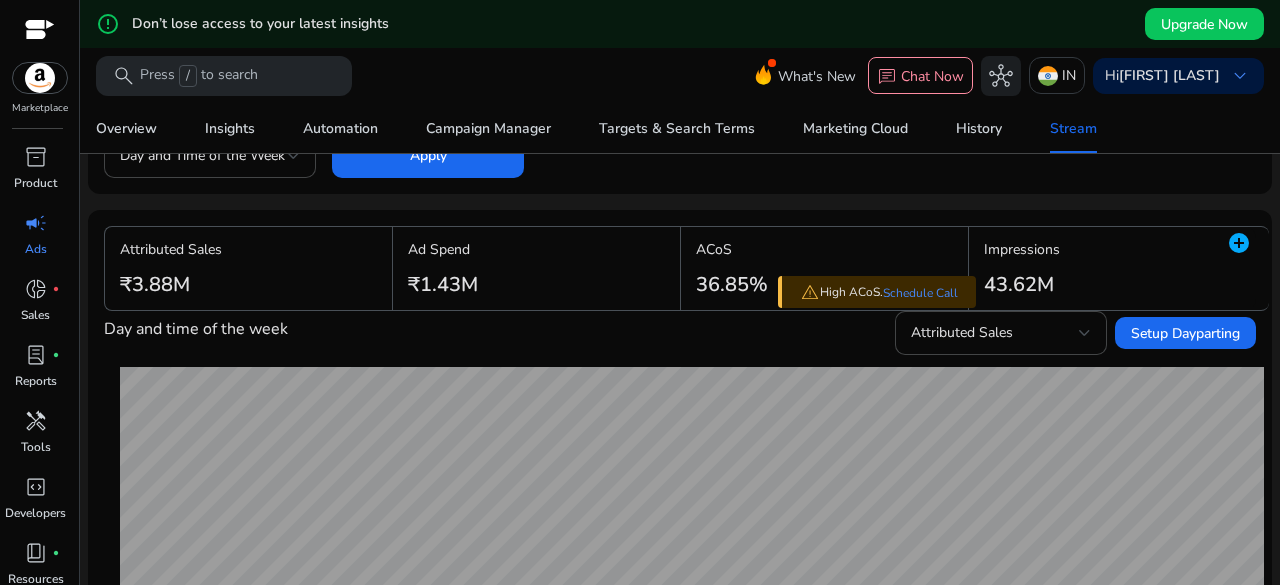 click on "Ad Spend  ₹1.43M" 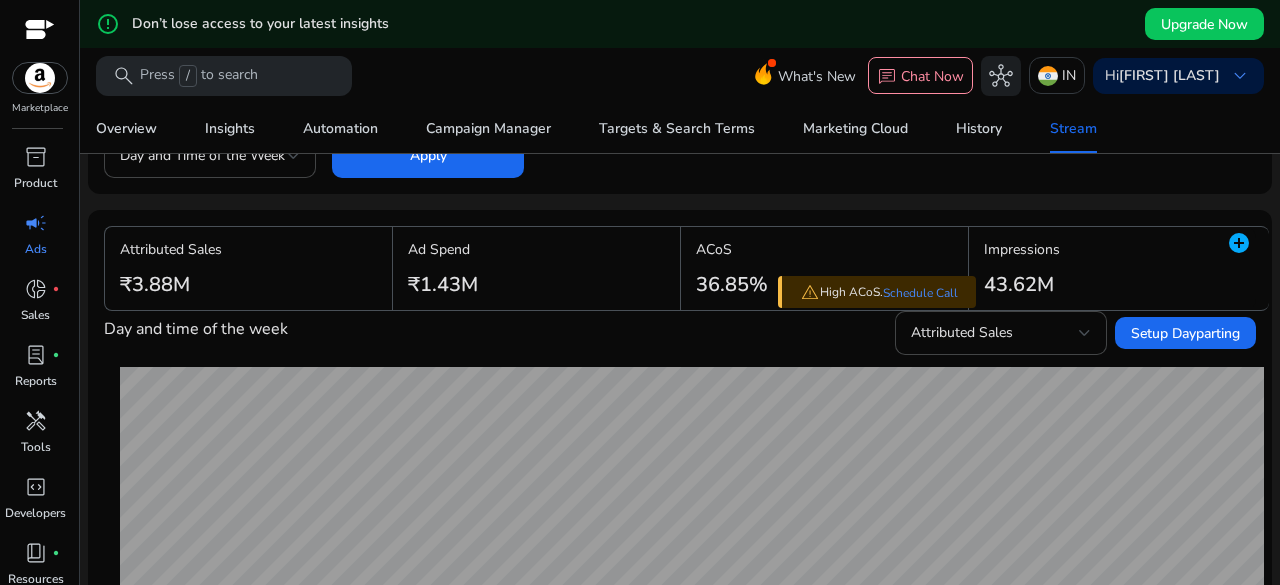click on "Attributed Sales  ₹3.88M" 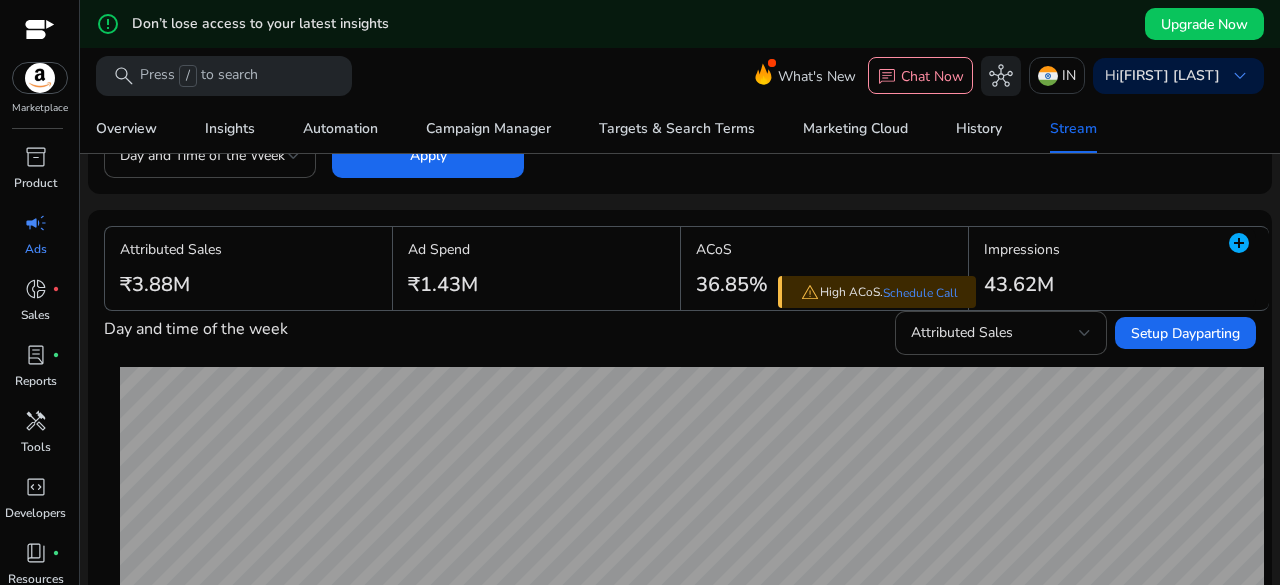 click on "Ad Spend  ₹1.43M" 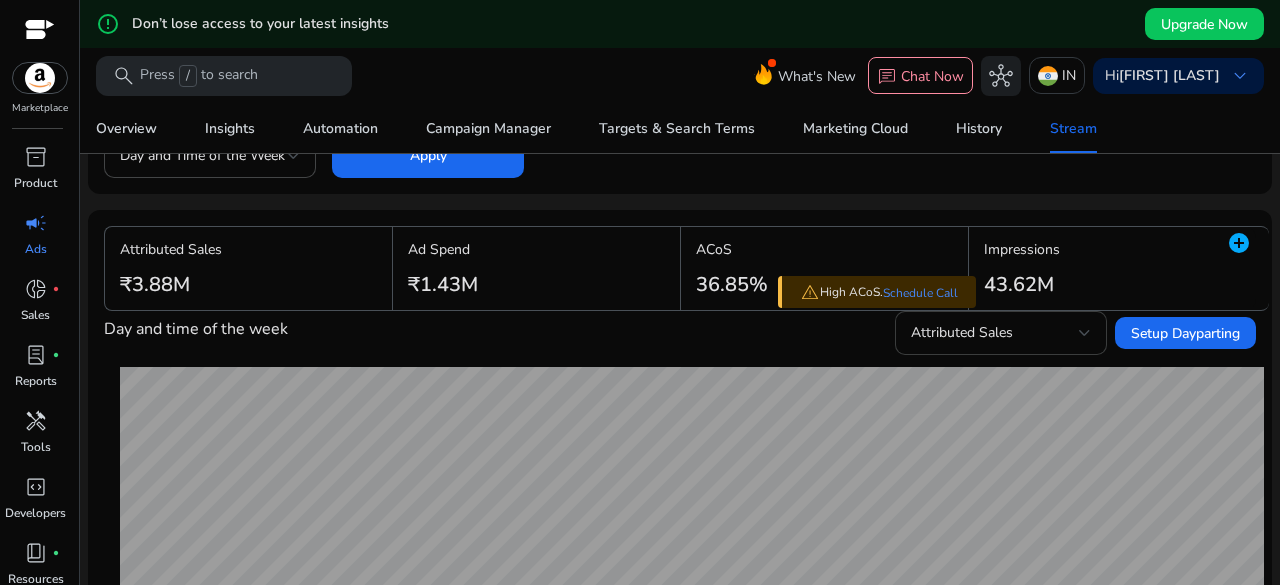 click on "Attributed Sales" at bounding box center [995, 333] 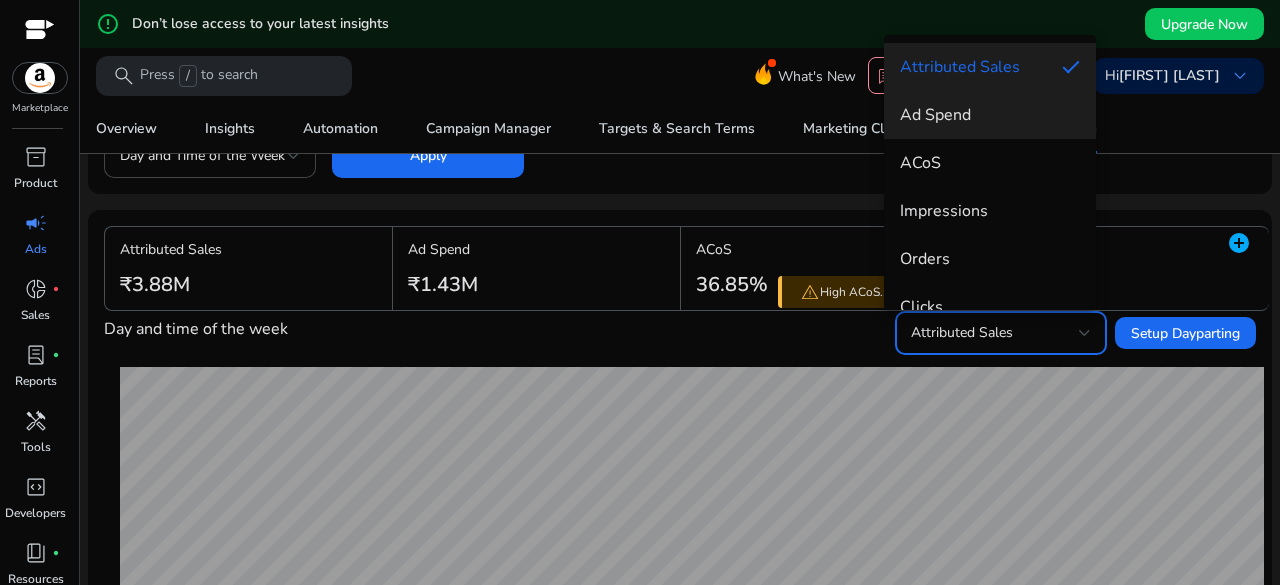 click on "Ad Spend" at bounding box center (990, 115) 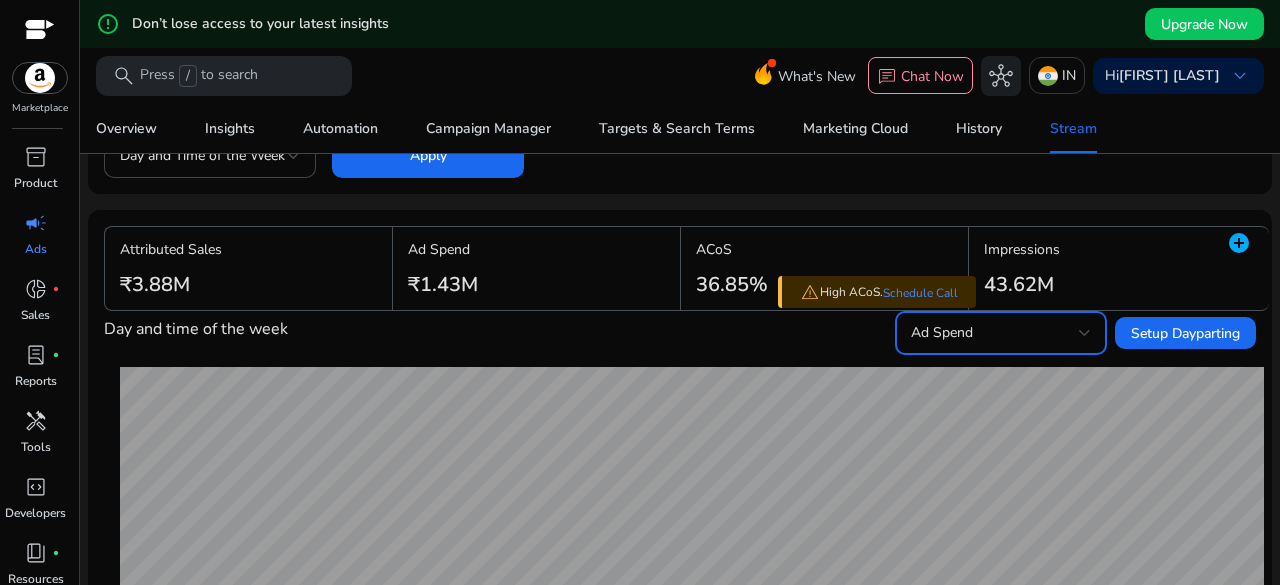 click on "Ad Spend" at bounding box center [995, 333] 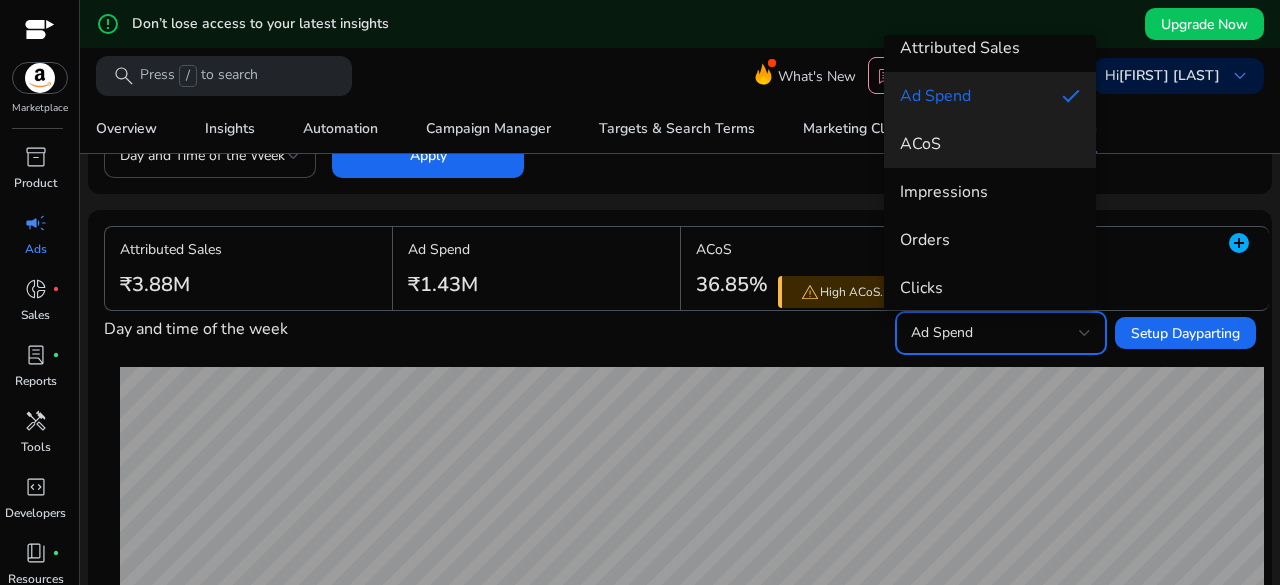 scroll, scrollTop: 28, scrollLeft: 0, axis: vertical 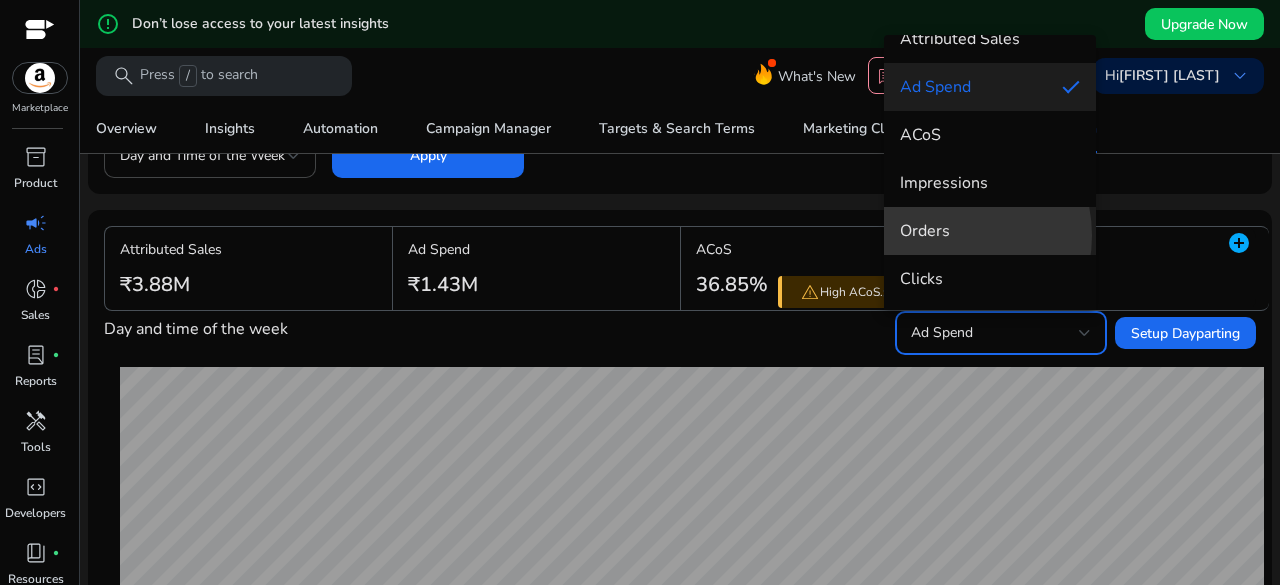 click on "Orders" at bounding box center (990, 231) 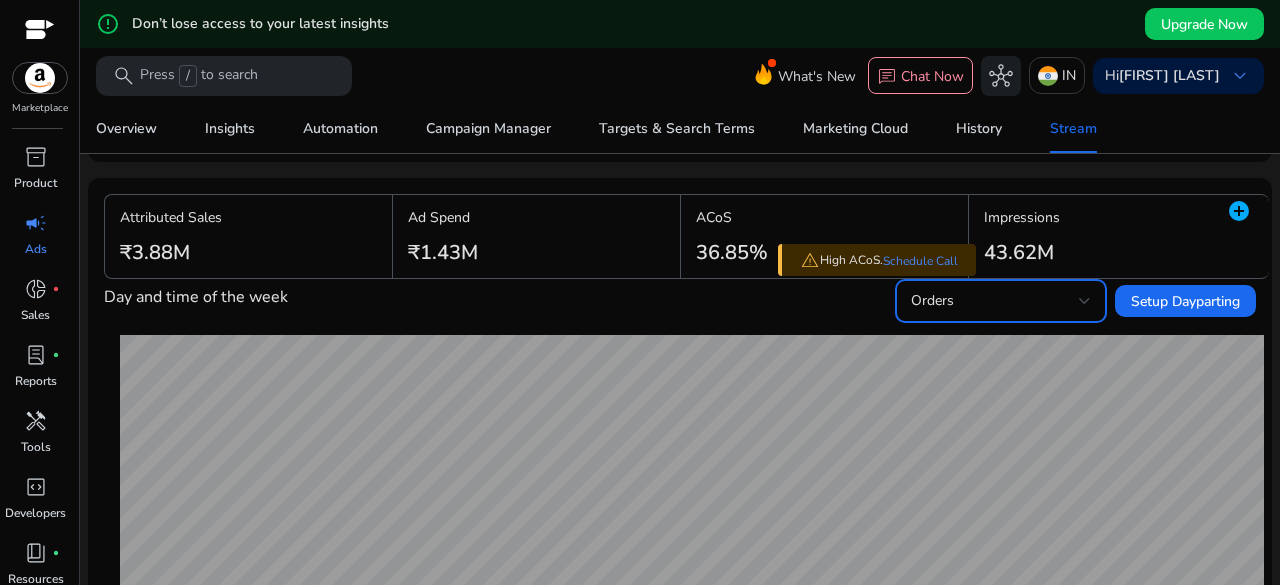 scroll, scrollTop: 200, scrollLeft: 0, axis: vertical 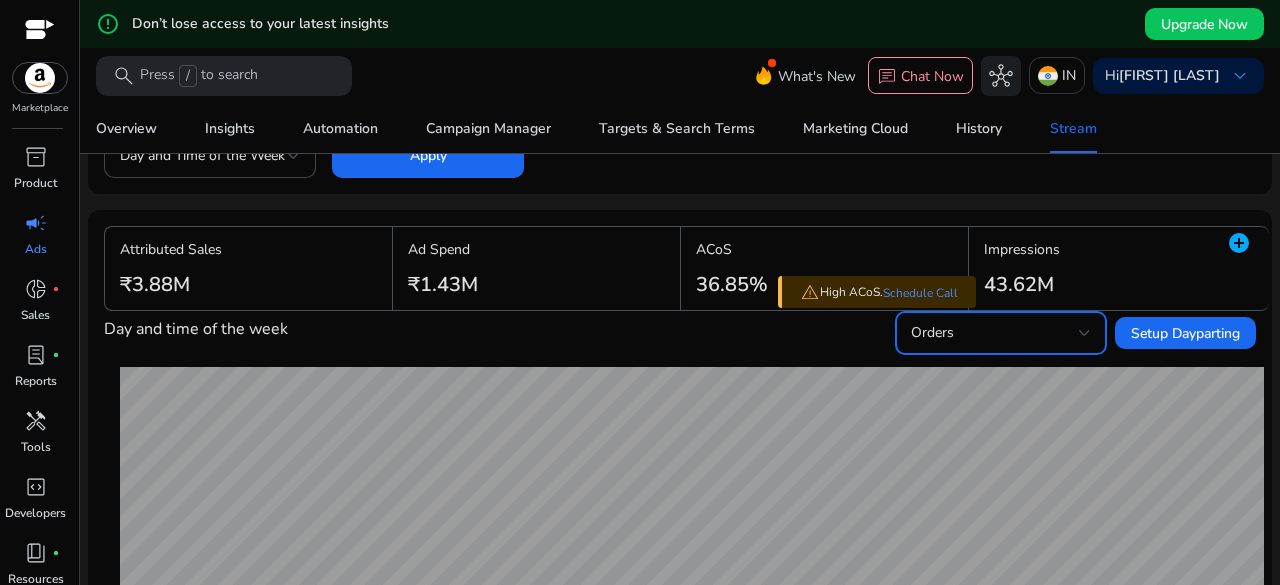 click on "Orders" at bounding box center (995, 333) 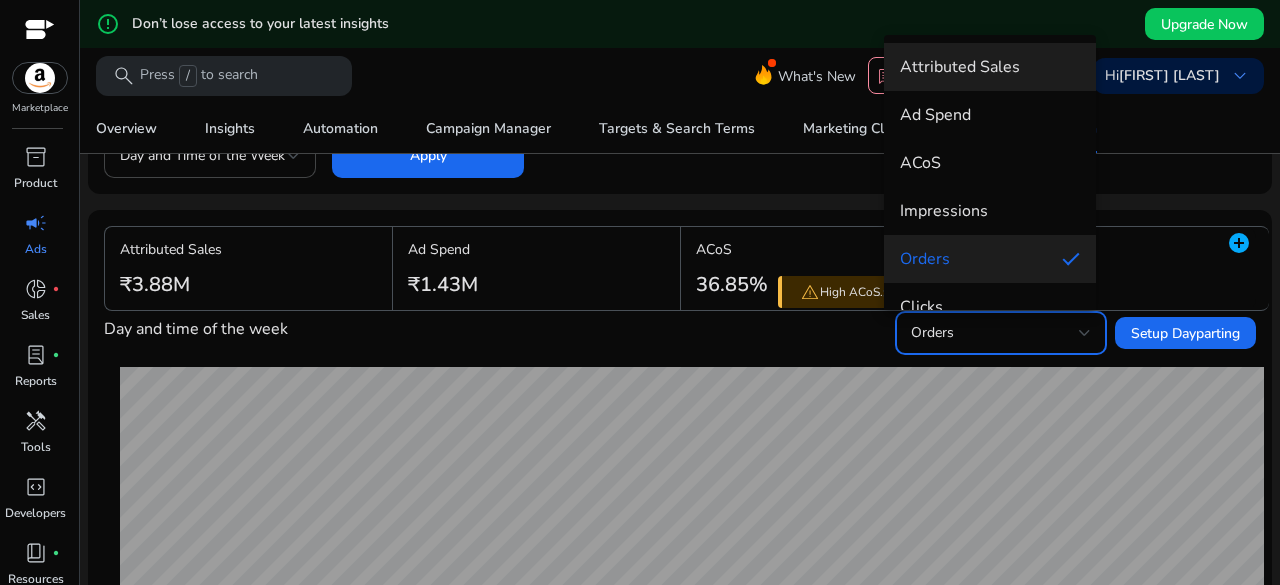 click on "Attributed Sales" at bounding box center (990, 67) 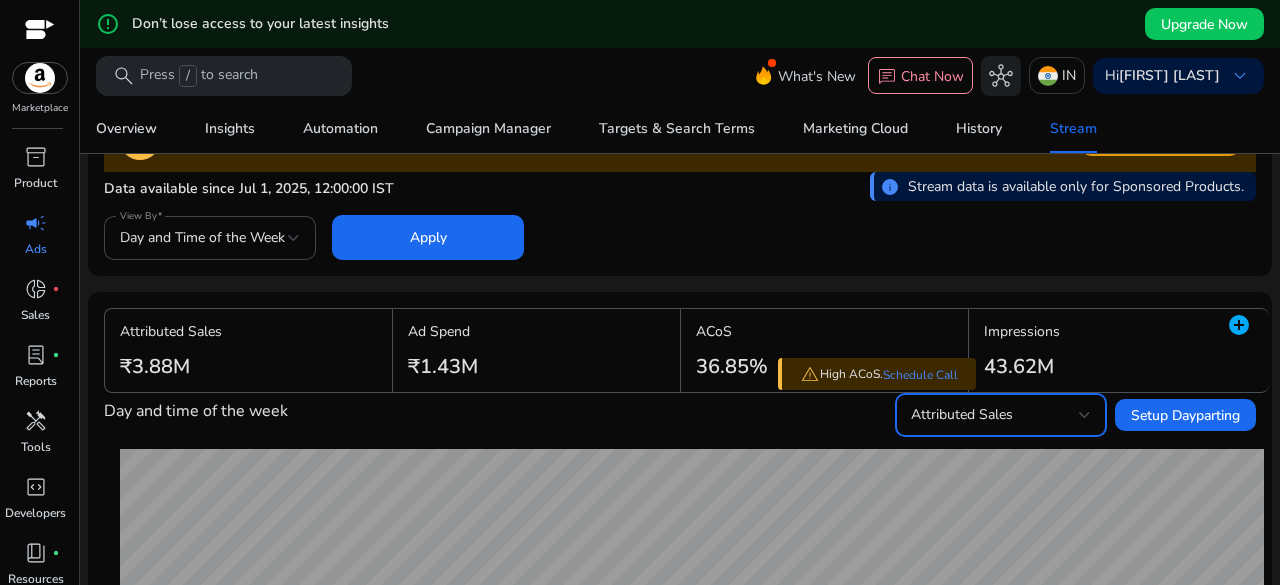 scroll, scrollTop: 0, scrollLeft: 0, axis: both 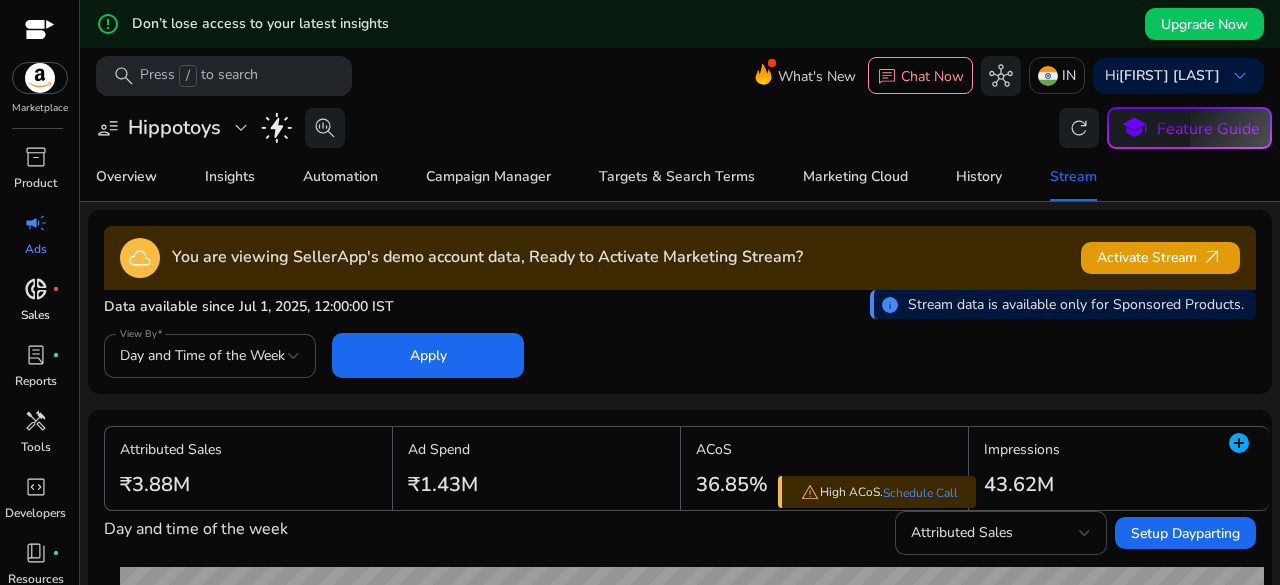 click on "donut_small" at bounding box center [36, 289] 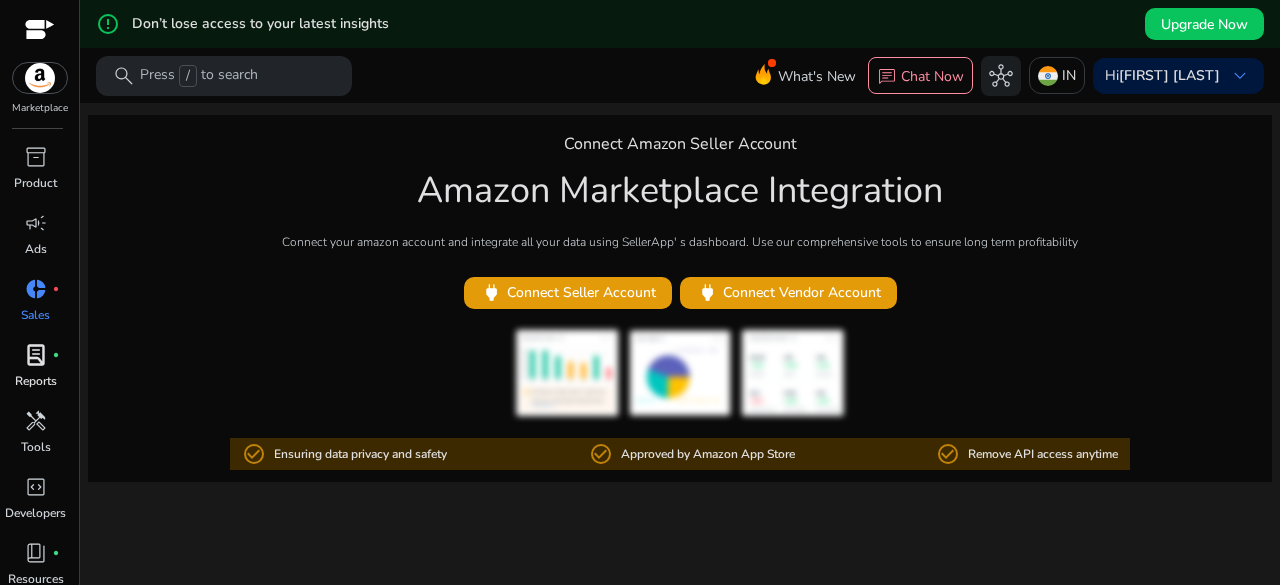 click on "lab_profile" at bounding box center (36, 355) 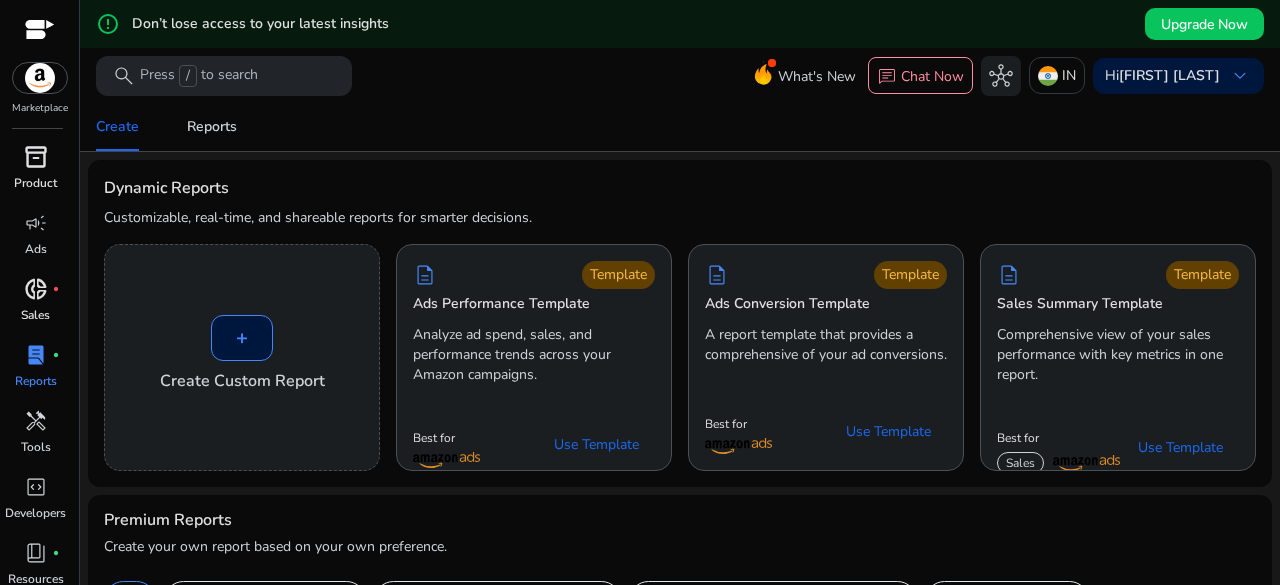 click on "inventory_2" at bounding box center [36, 157] 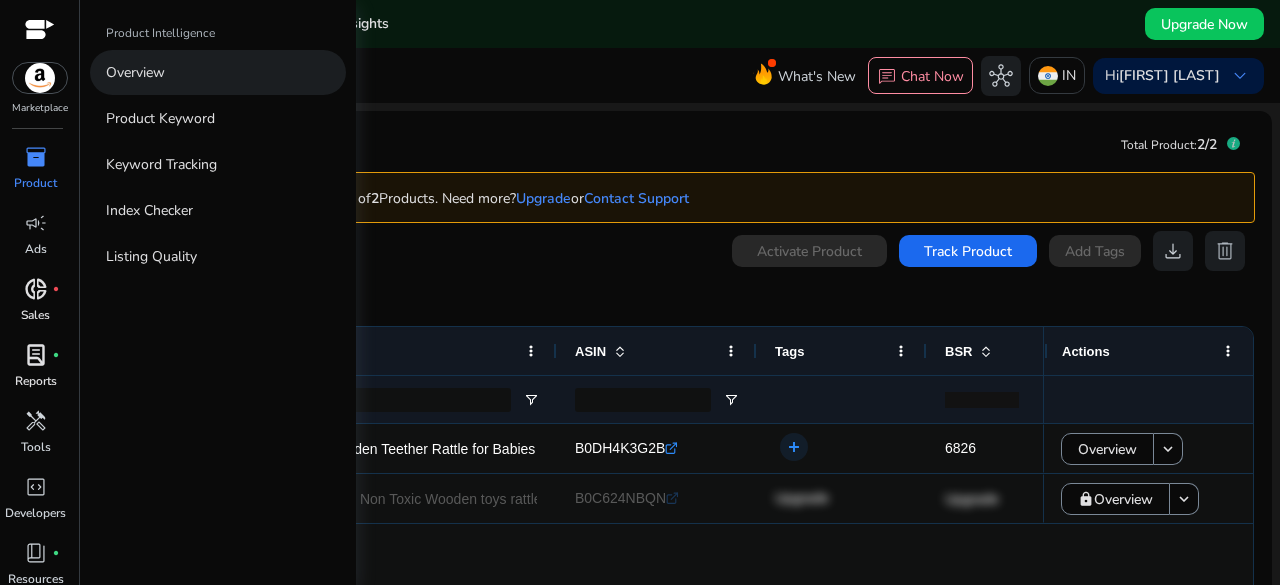 click on "Overview" at bounding box center [135, 72] 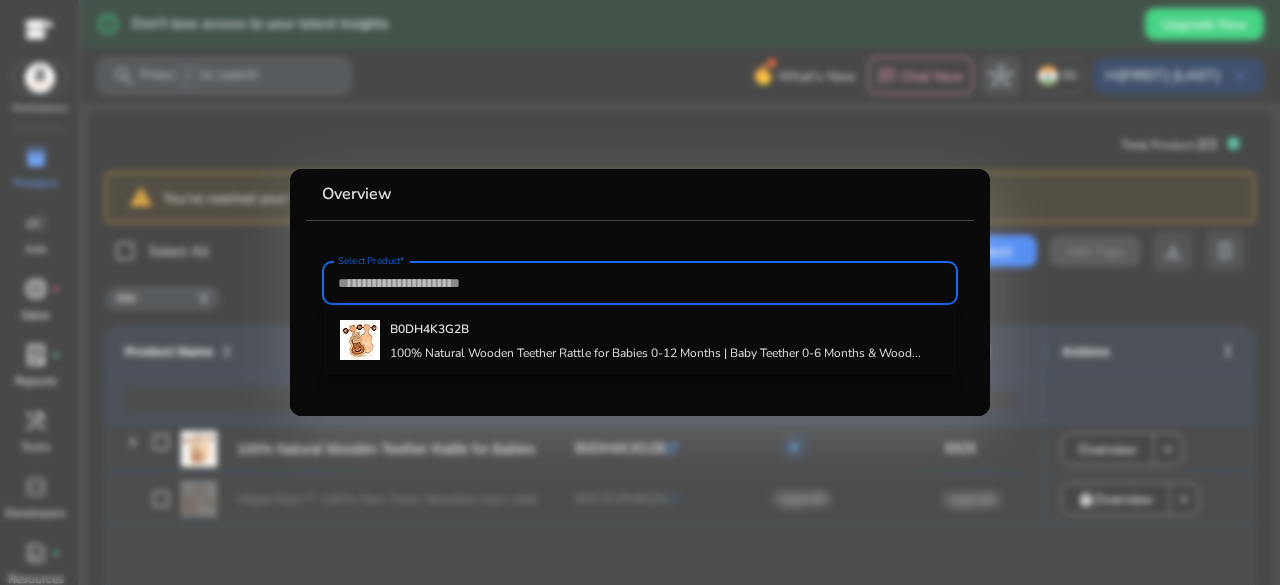 click at bounding box center [640, 292] 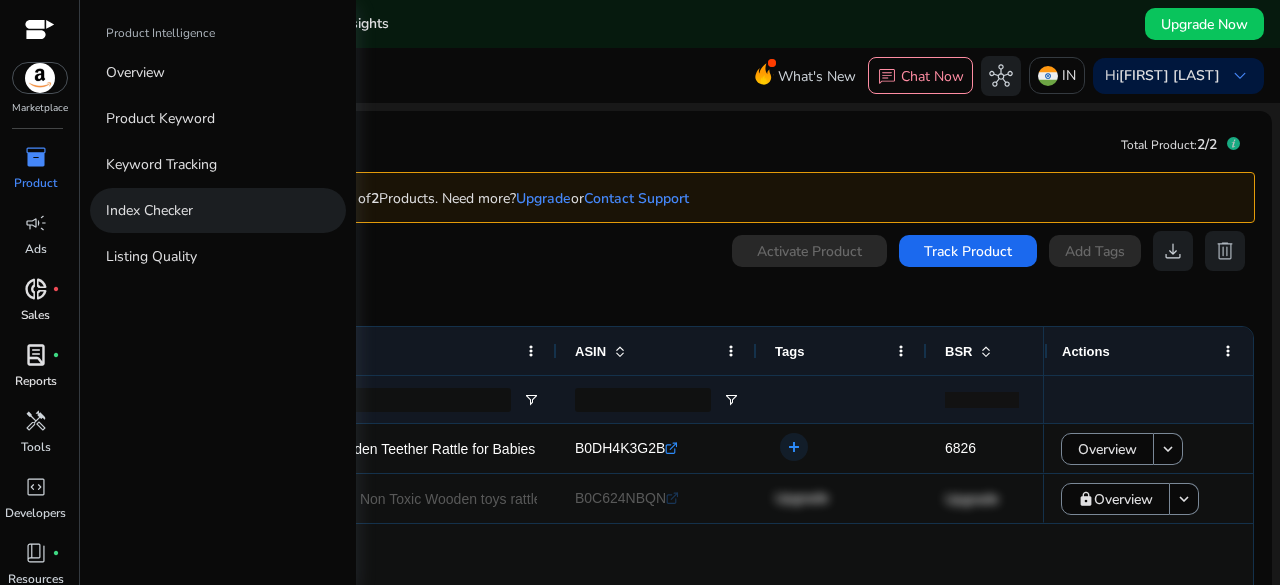 click on "Index Checker" at bounding box center [149, 210] 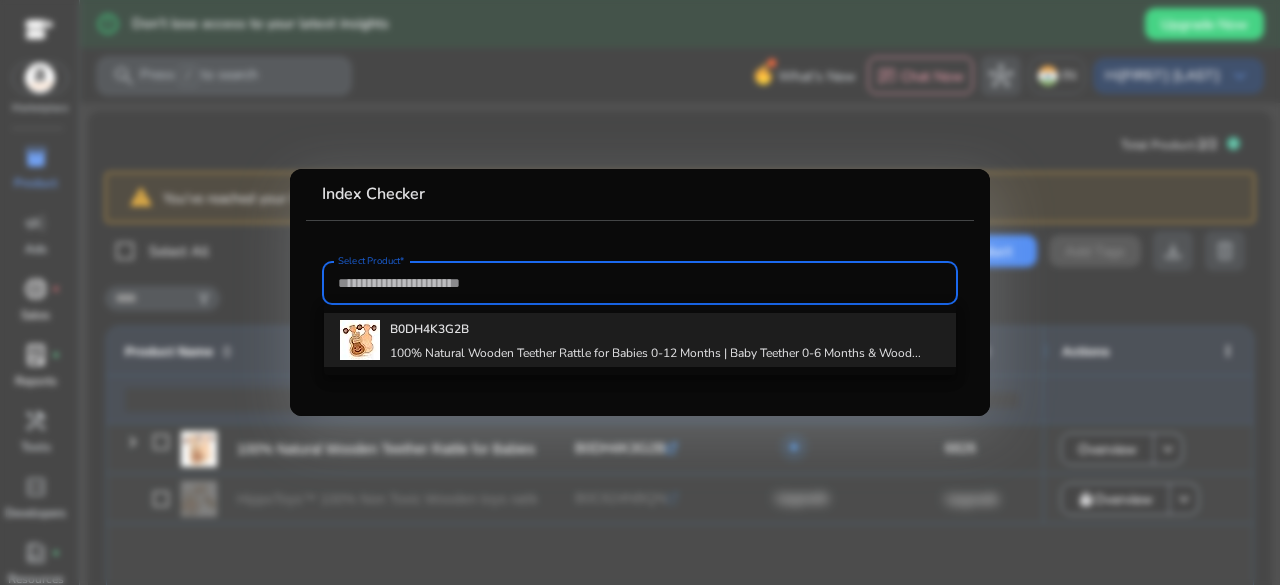 click on "B0DH4K3G2B" at bounding box center (429, 329) 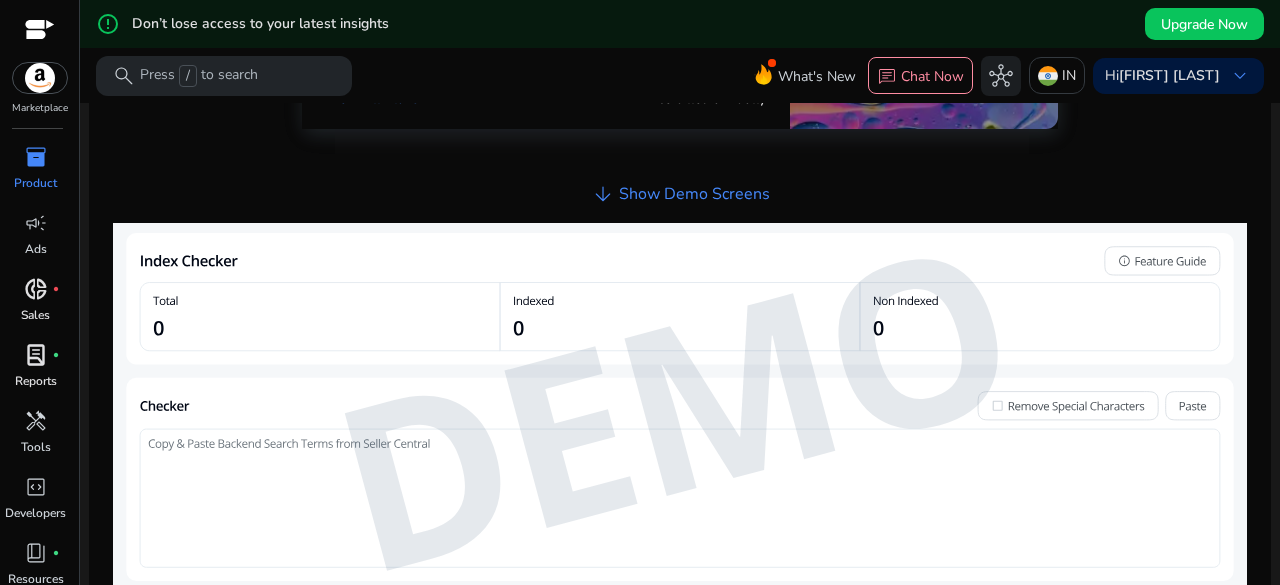 scroll, scrollTop: 0, scrollLeft: 0, axis: both 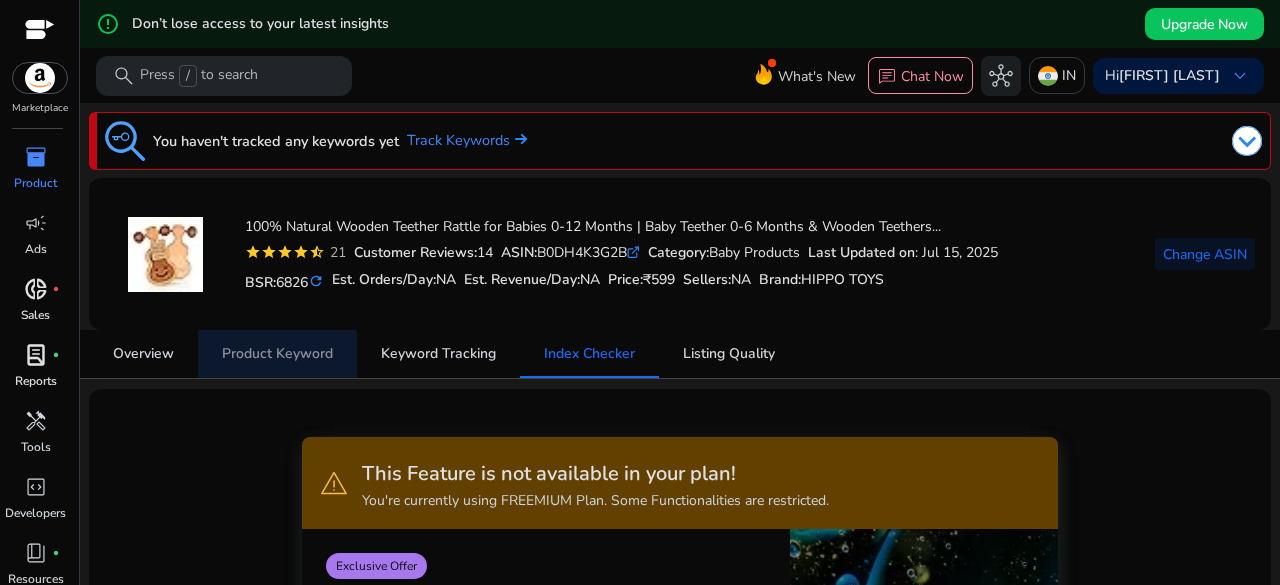 click on "Product Keyword" at bounding box center (277, 354) 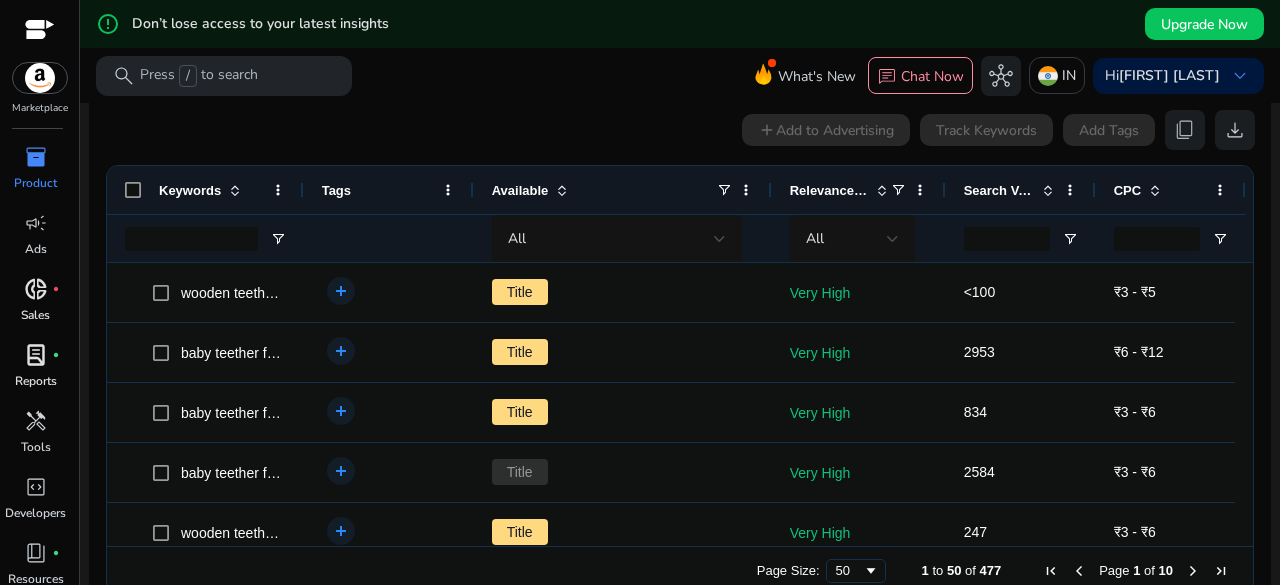 scroll, scrollTop: 436, scrollLeft: 0, axis: vertical 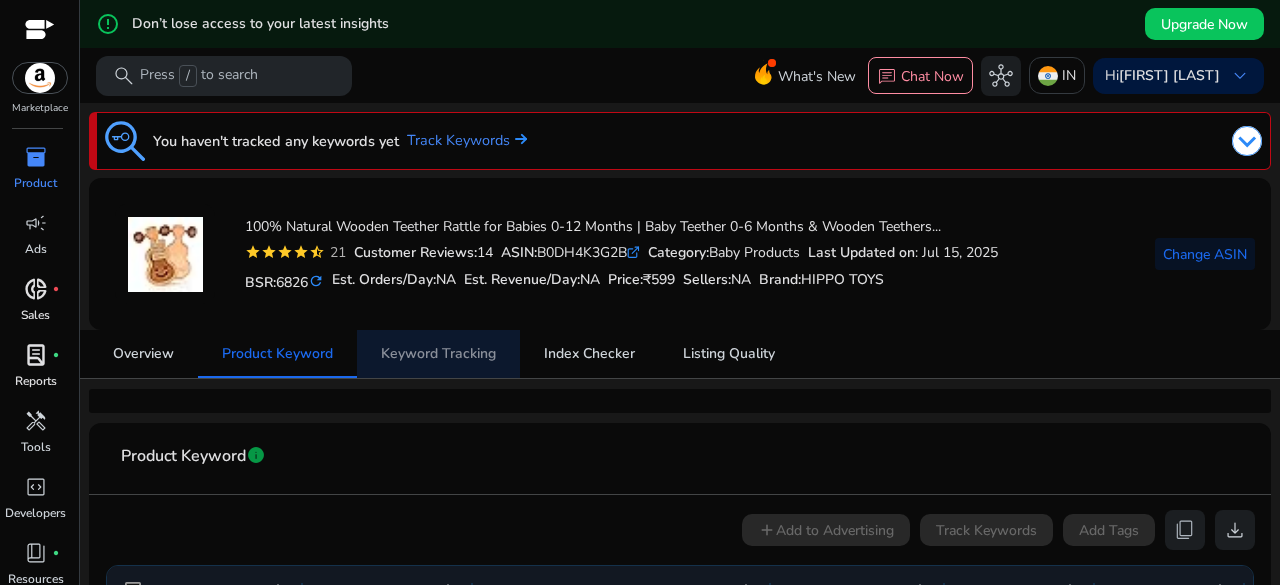 click on "Keyword Tracking" at bounding box center (438, 354) 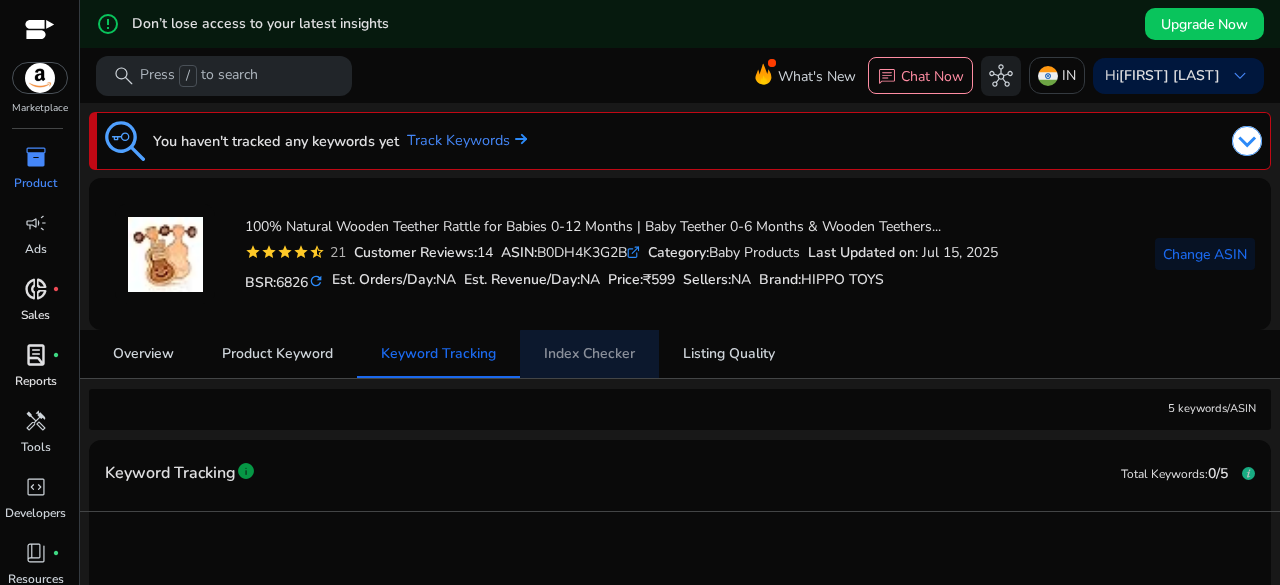 click on "Index Checker" at bounding box center [589, 354] 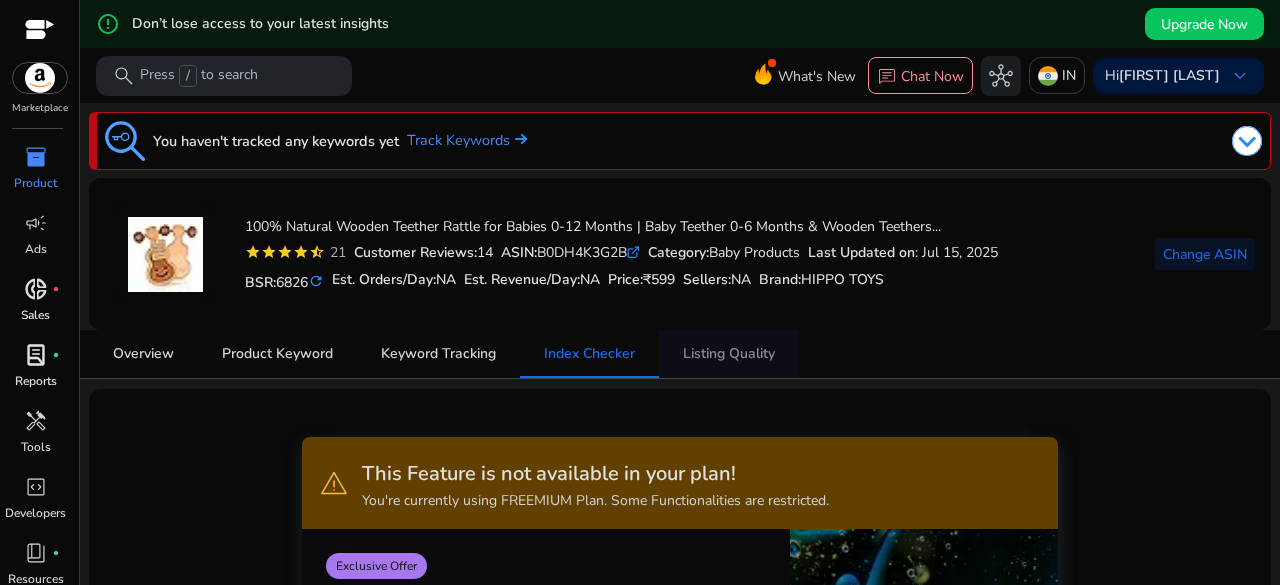 click on "Listing Quality" at bounding box center (729, 354) 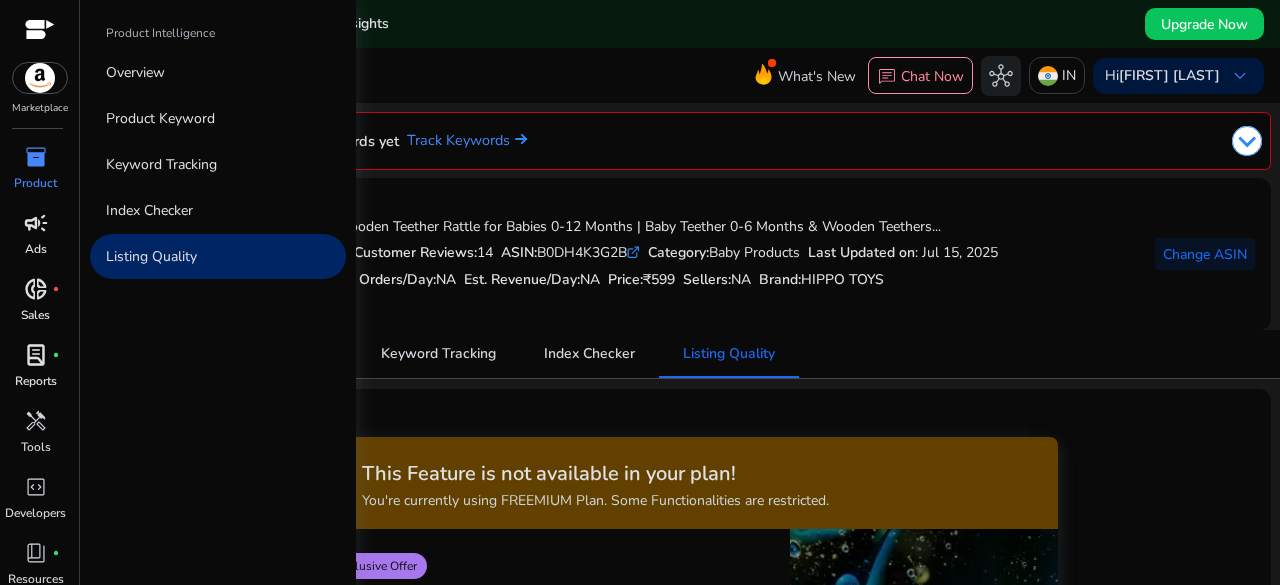 click on "campaign" at bounding box center (36, 223) 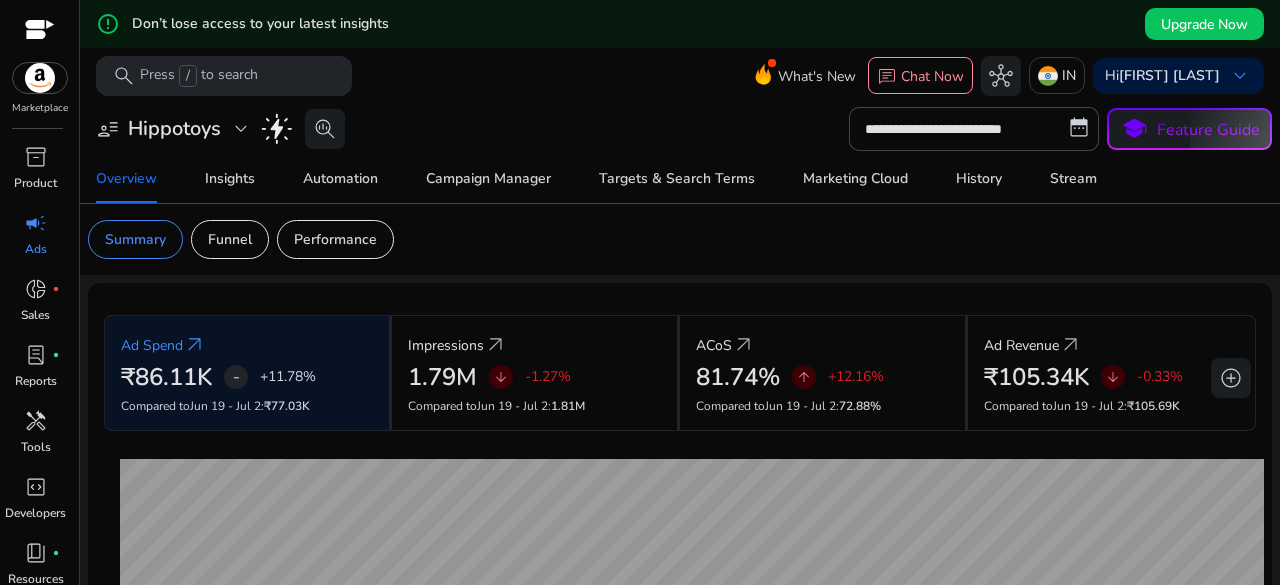 scroll, scrollTop: 0, scrollLeft: 0, axis: both 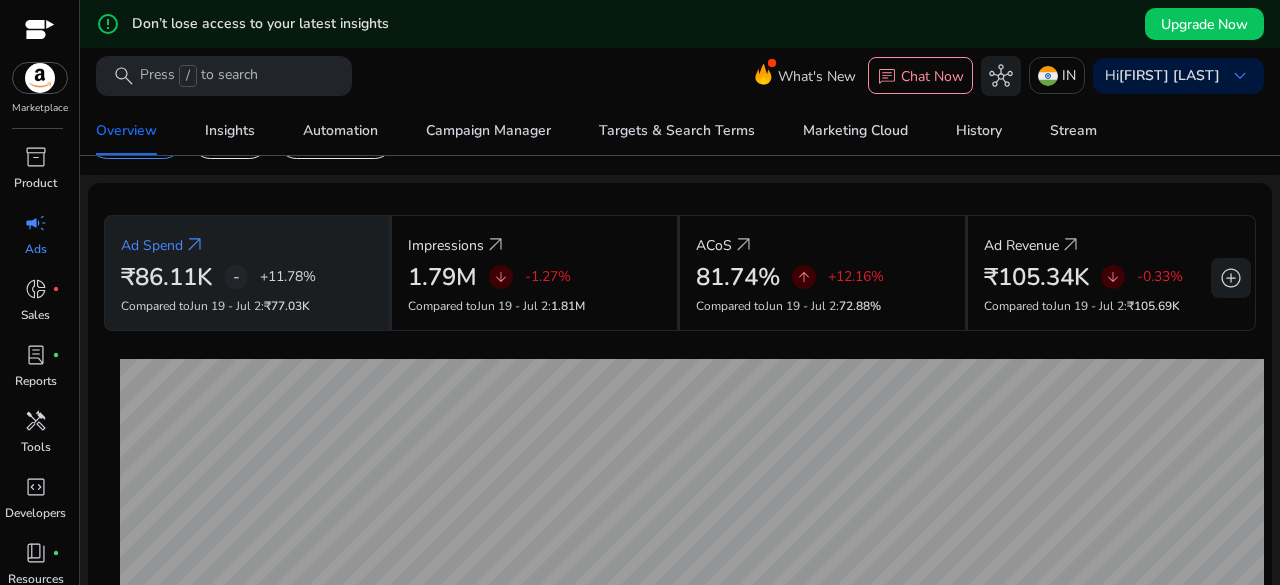 click on "Ad Spend   arrow_outward" 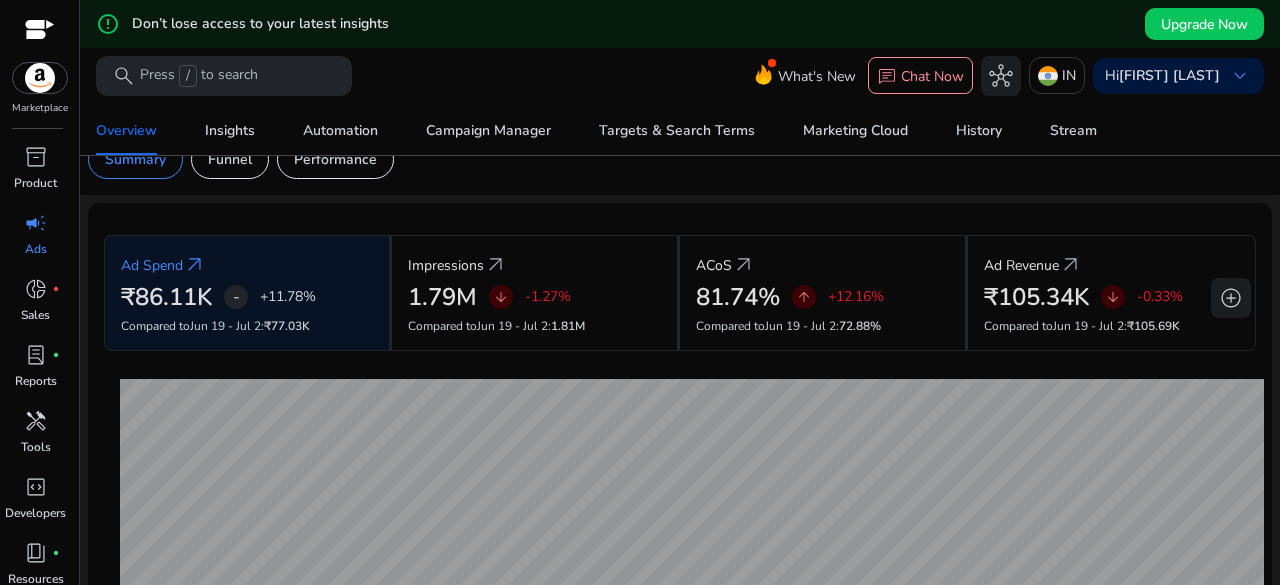 scroll, scrollTop: 0, scrollLeft: 0, axis: both 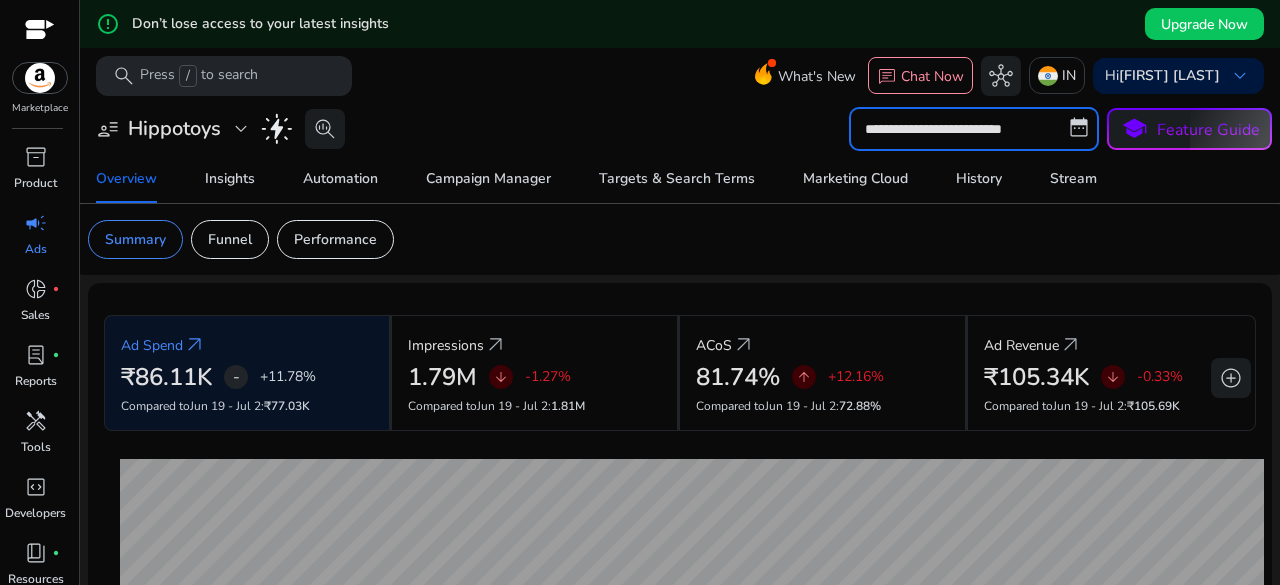 click on "**********" at bounding box center (974, 129) 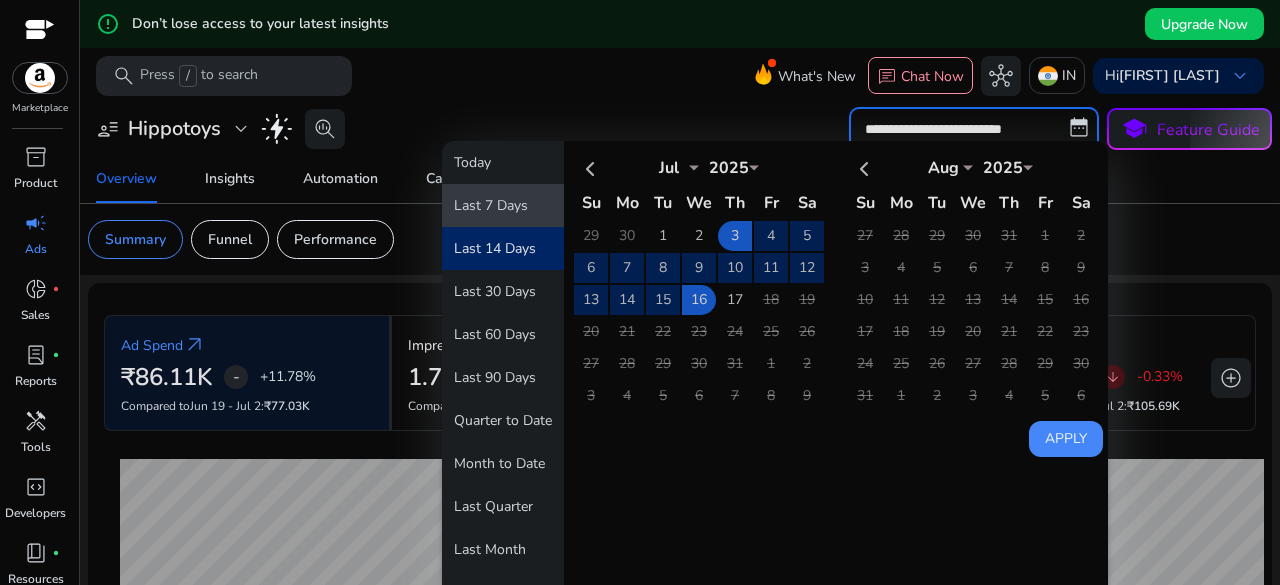 click on "Last 7 Days" 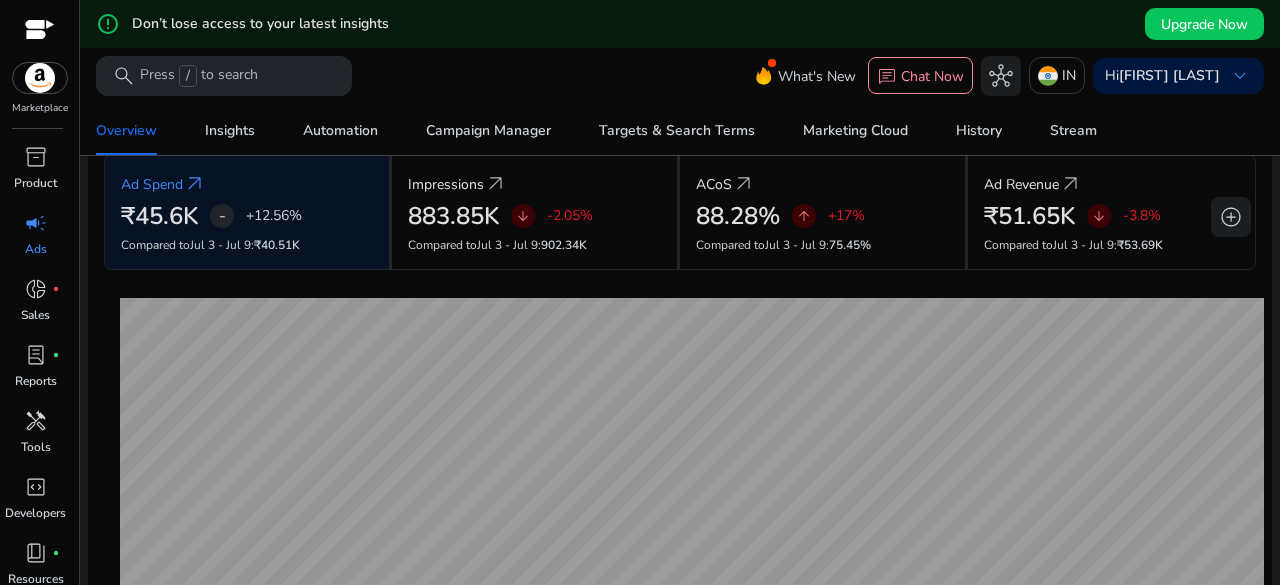 scroll, scrollTop: 0, scrollLeft: 0, axis: both 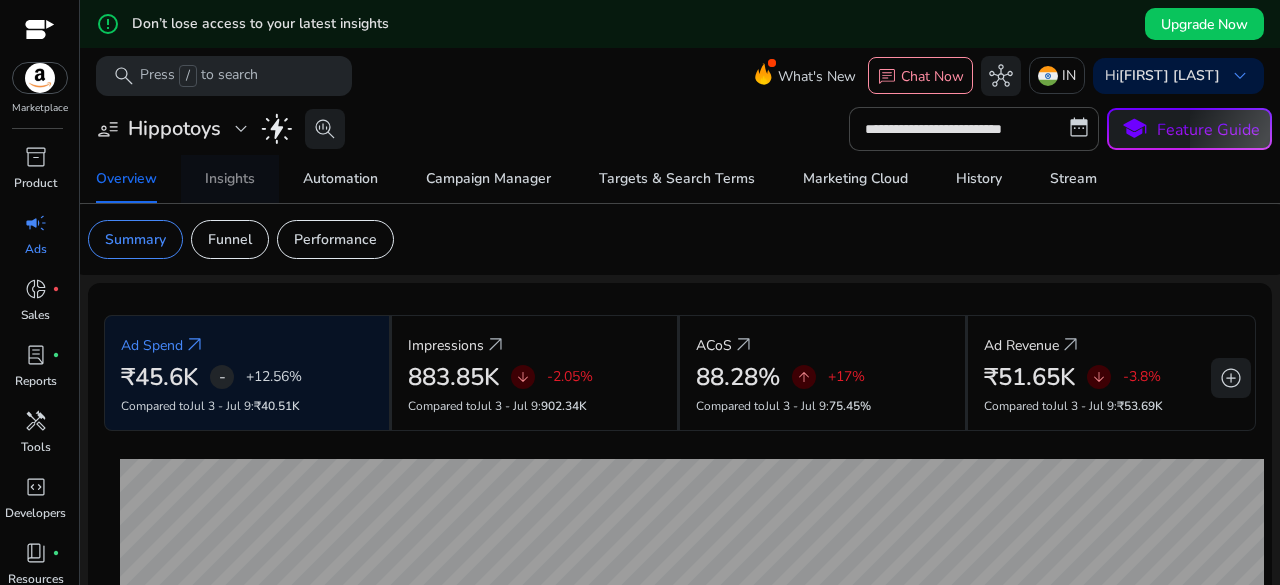 click on "Insights" at bounding box center (230, 179) 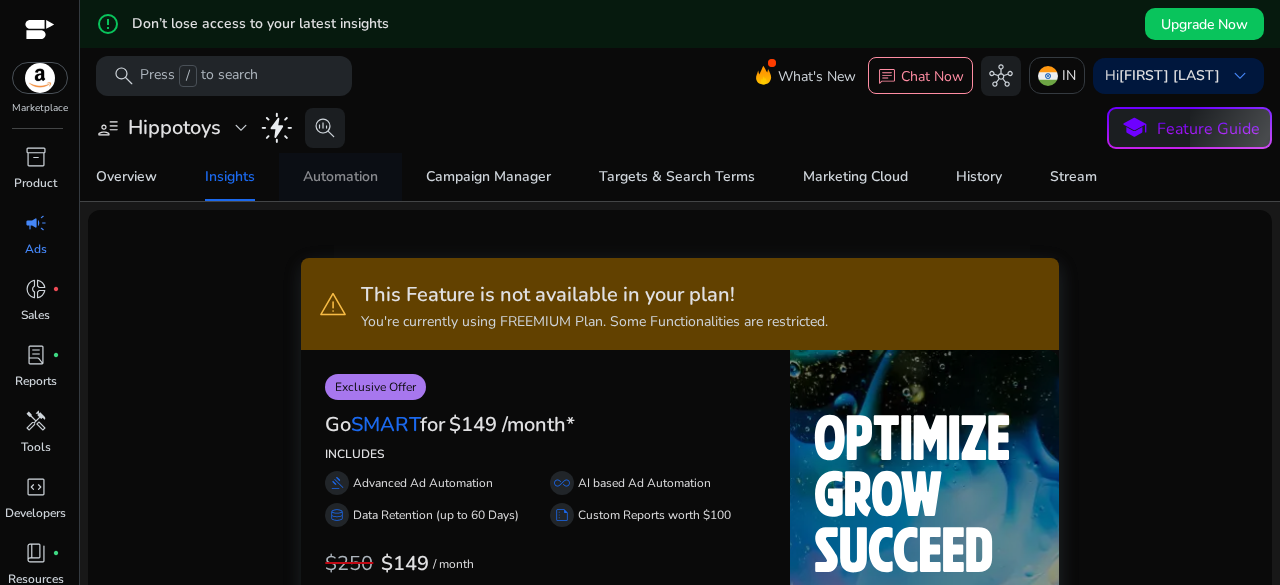 click on "Automation" at bounding box center [340, 177] 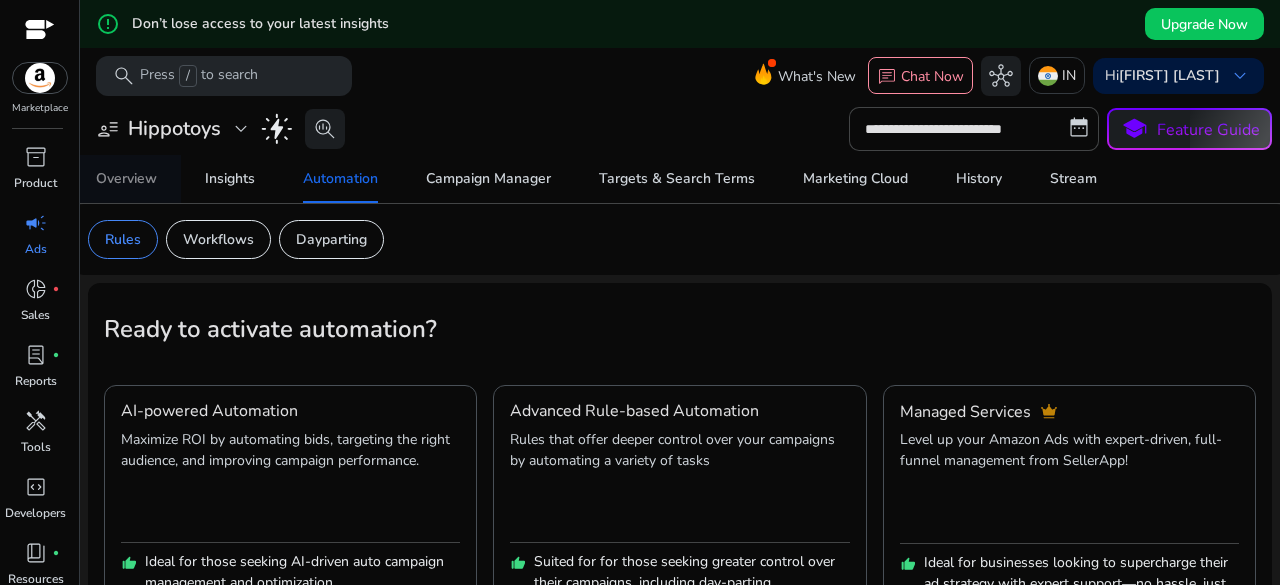 click on "Overview" at bounding box center (126, 179) 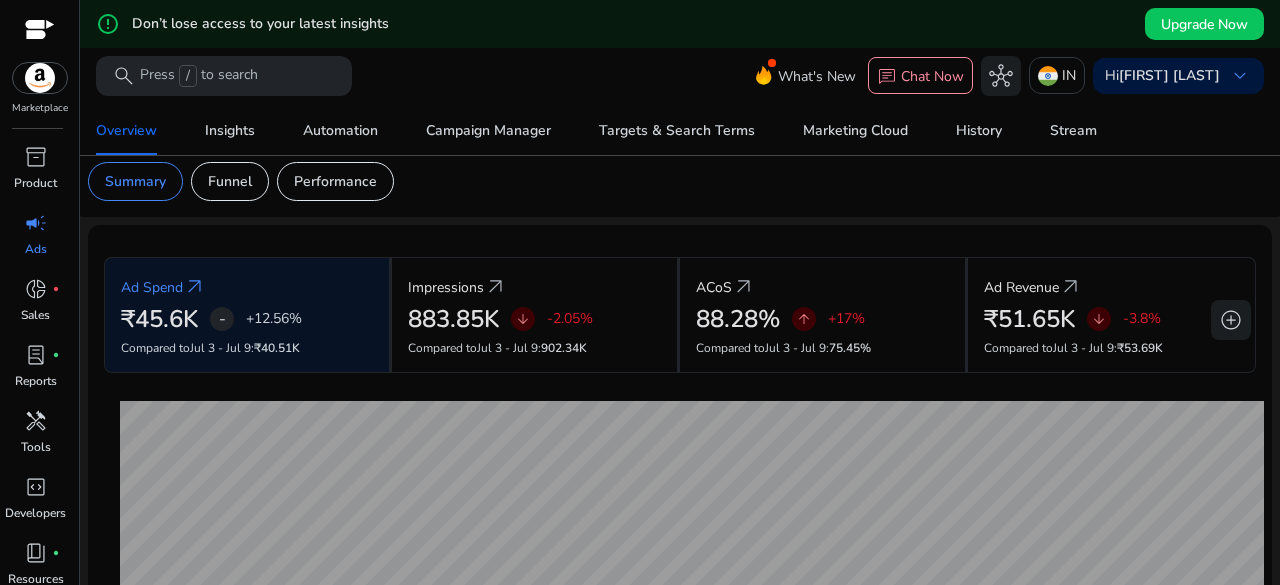 scroll, scrollTop: 0, scrollLeft: 0, axis: both 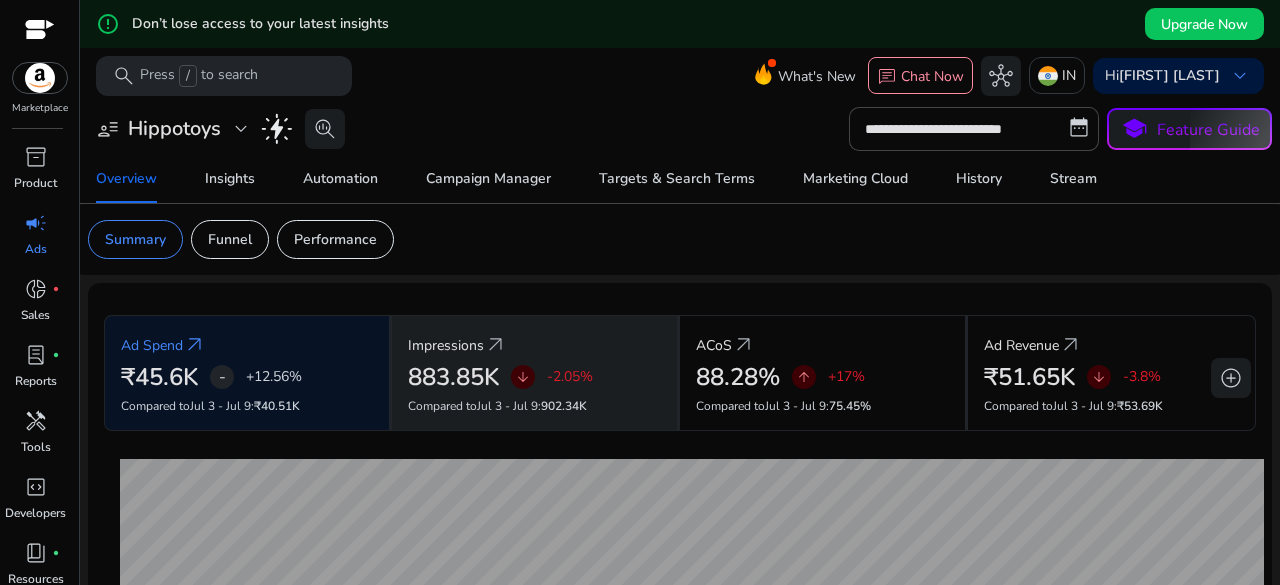 click on "Impressions   arrow_outward" 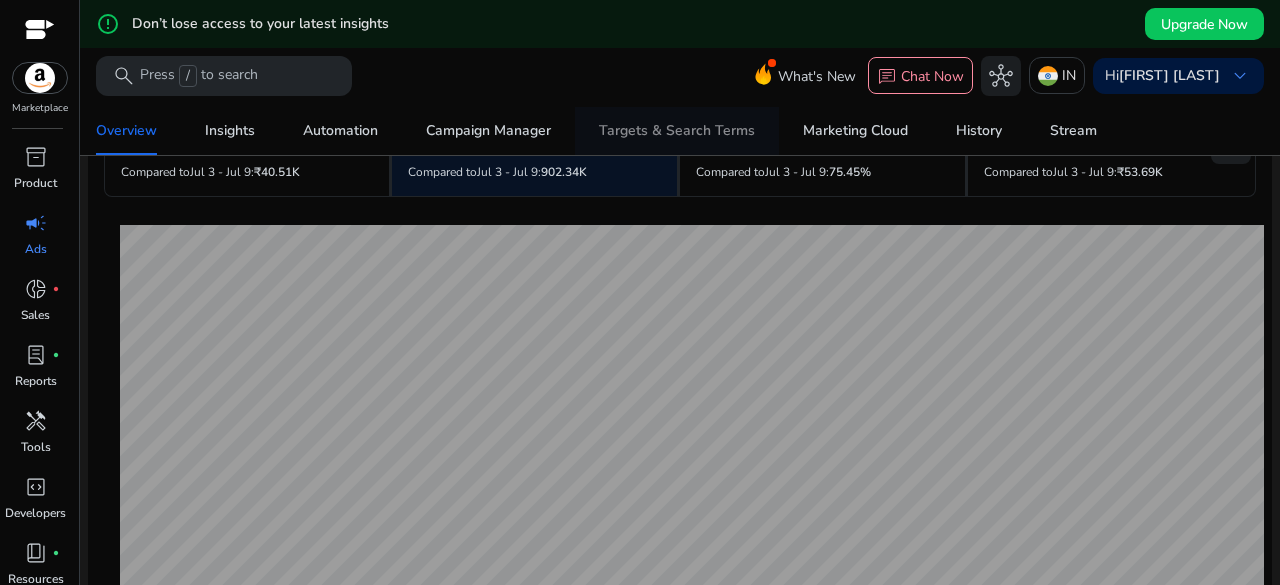 scroll, scrollTop: 0, scrollLeft: 0, axis: both 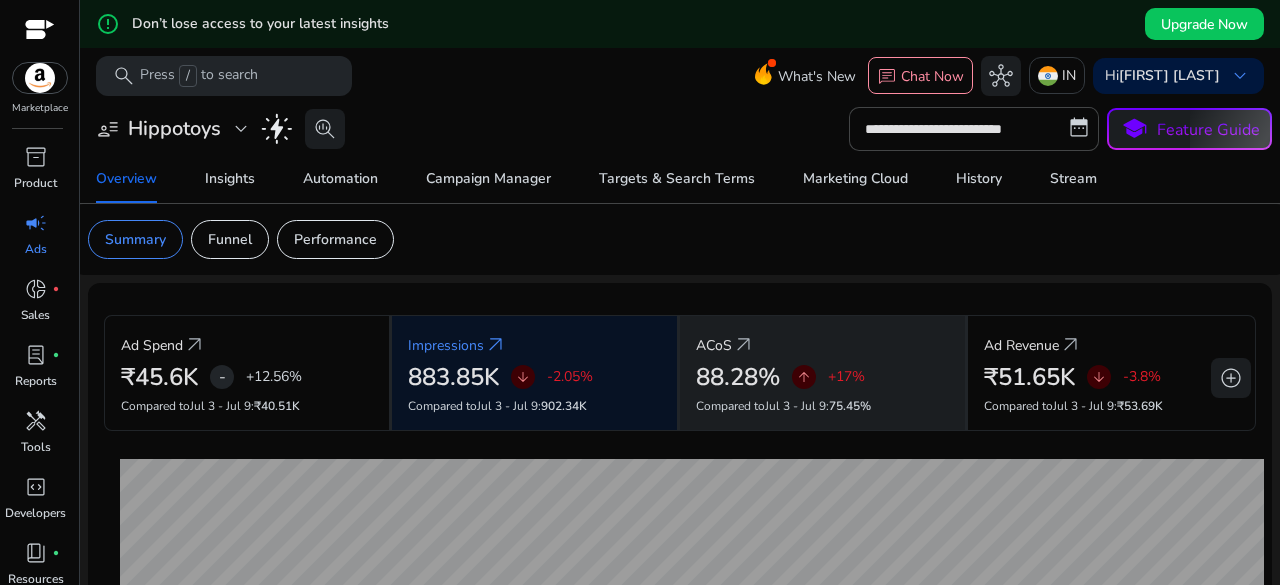 click on "ACoS   arrow_outward" 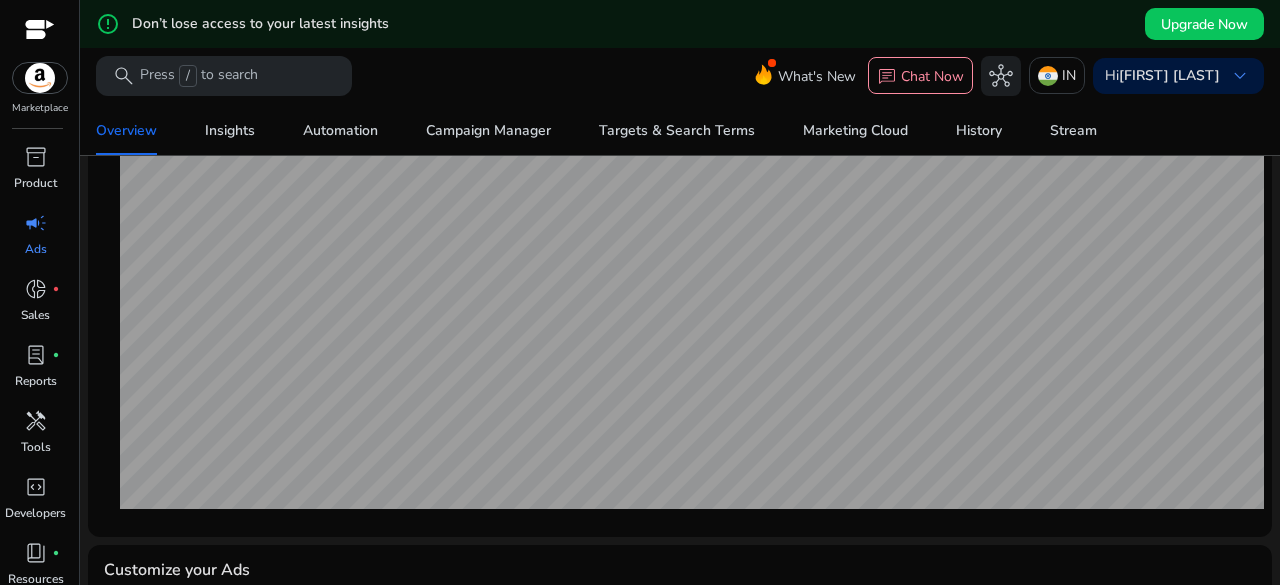 scroll, scrollTop: 200, scrollLeft: 0, axis: vertical 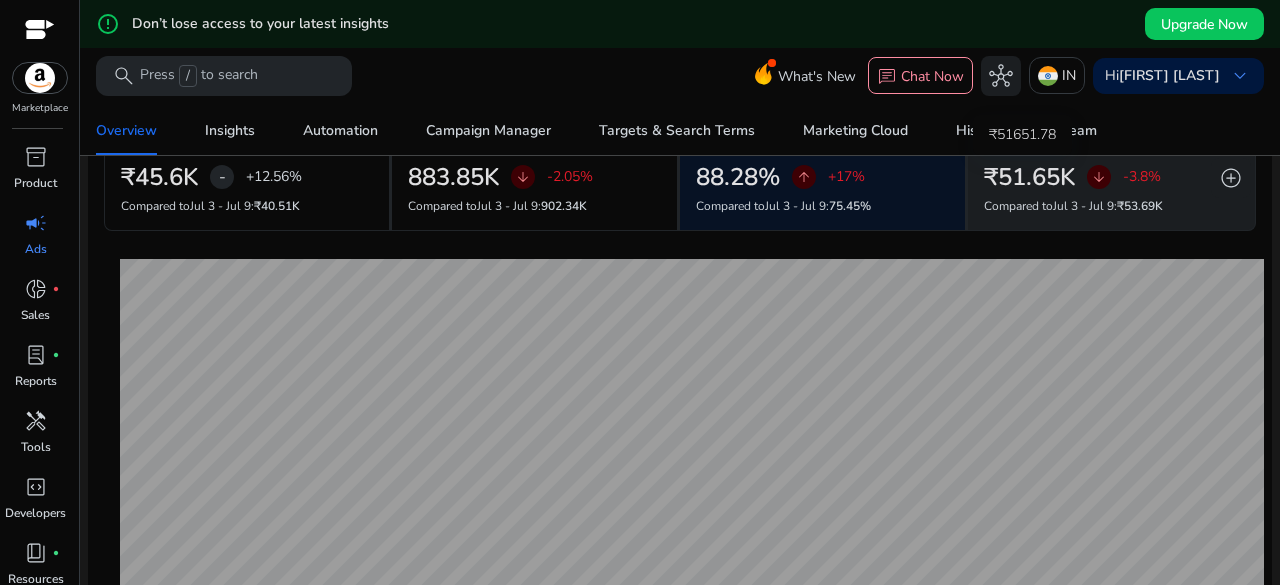 click on "₹51.65K" 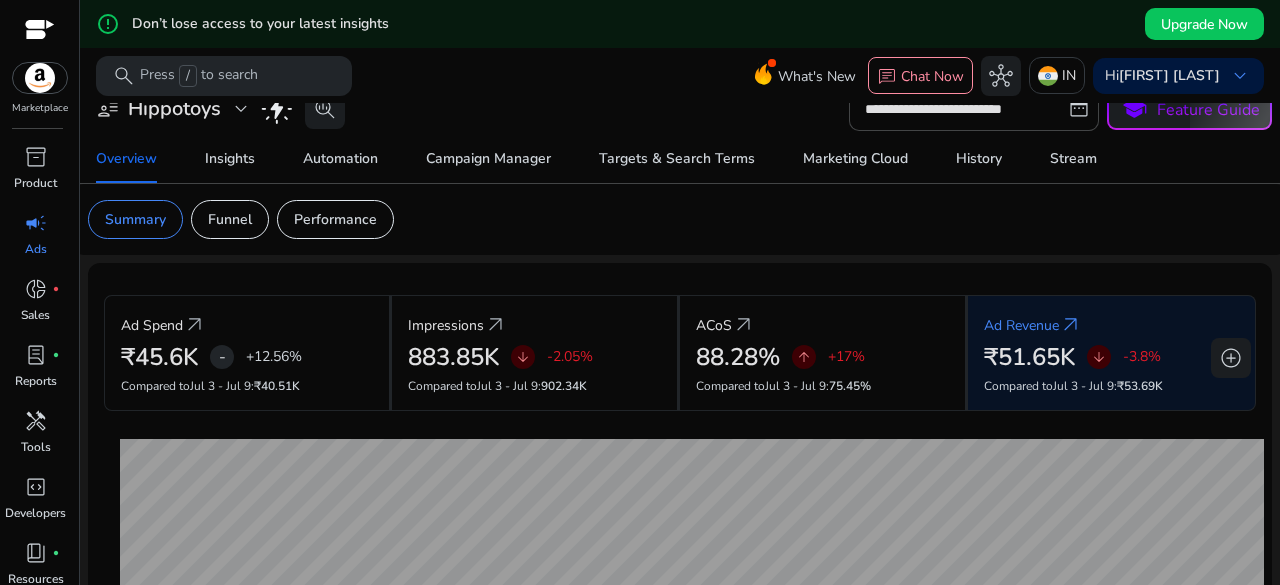 scroll, scrollTop: 0, scrollLeft: 0, axis: both 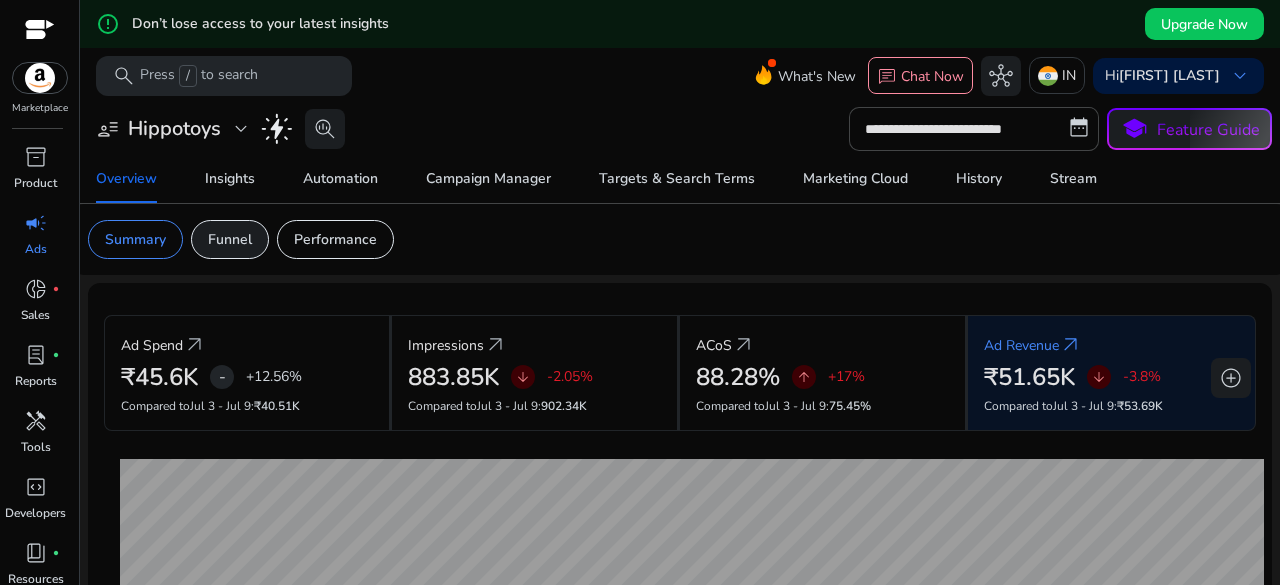 click on "Funnel" 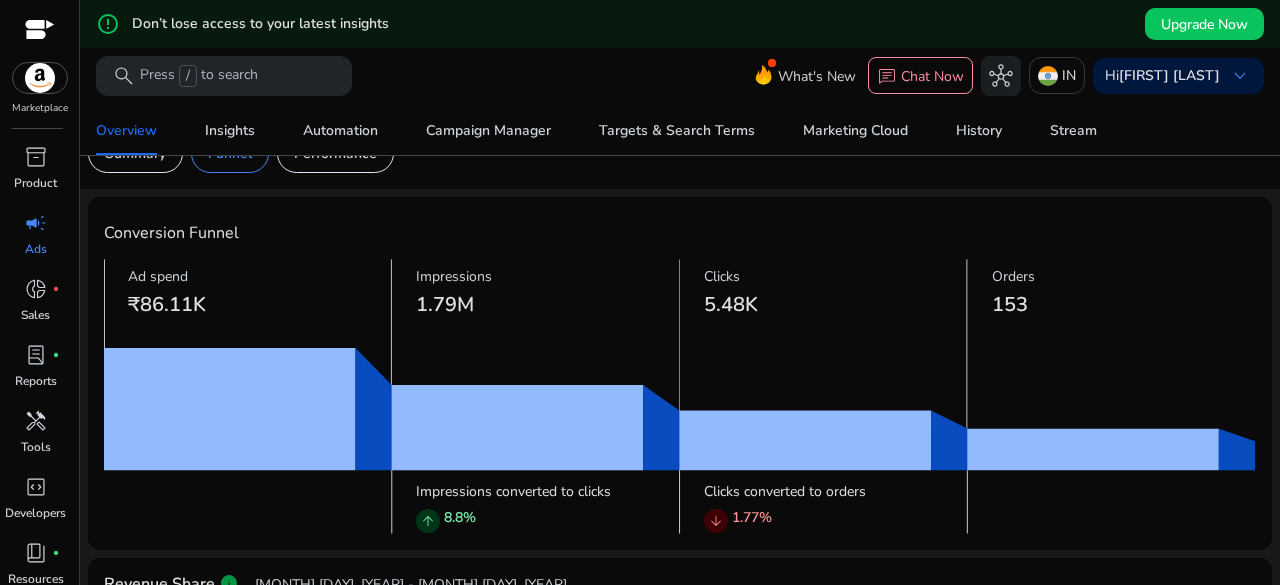 scroll, scrollTop: 0, scrollLeft: 0, axis: both 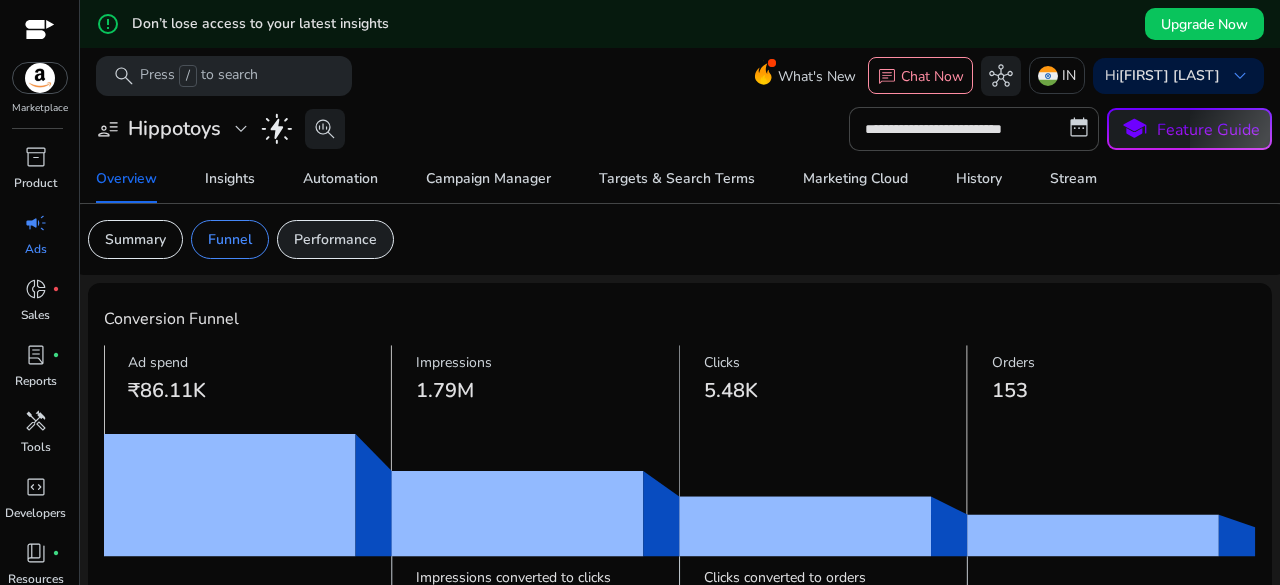 click on "Performance" 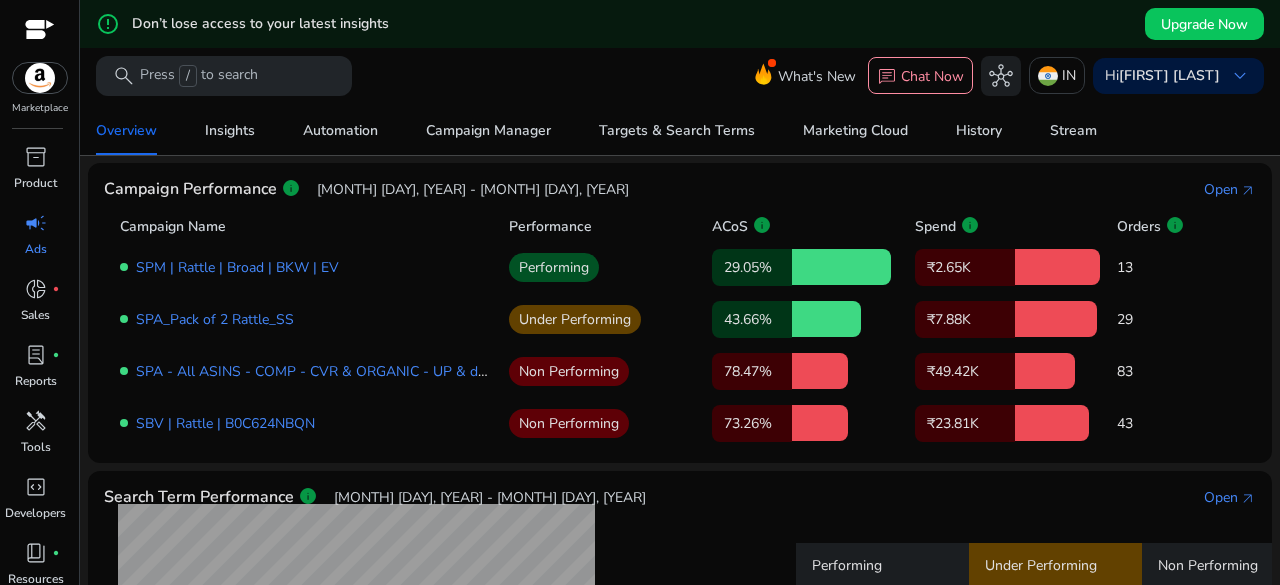 scroll, scrollTop: 0, scrollLeft: 0, axis: both 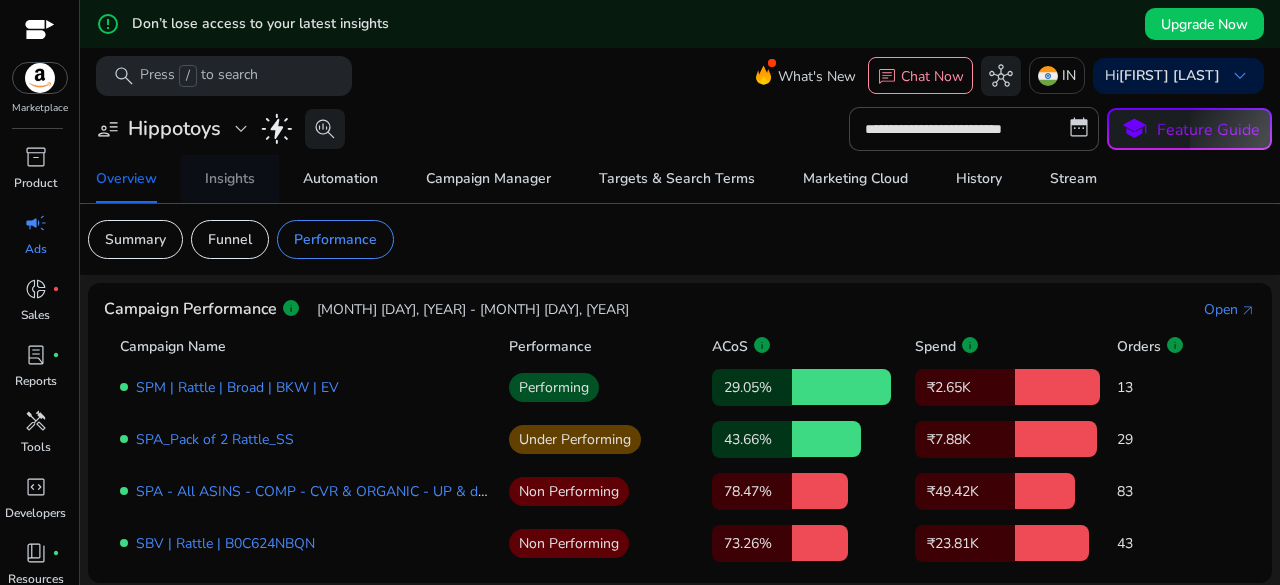 click on "Insights" at bounding box center (230, 179) 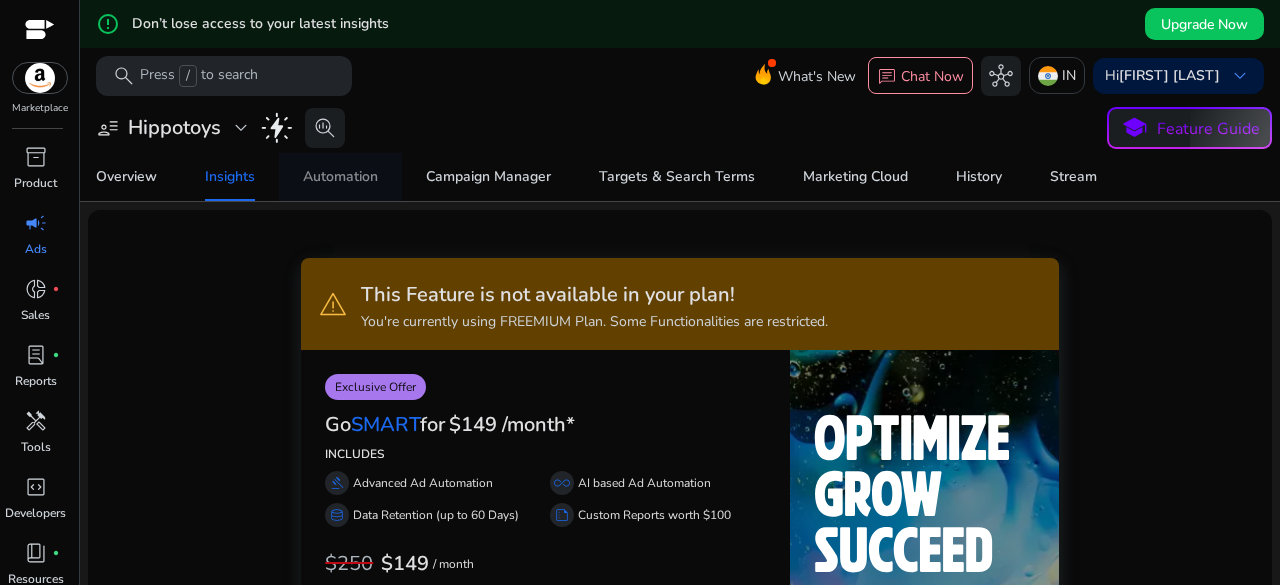 click on "Automation" at bounding box center (340, 177) 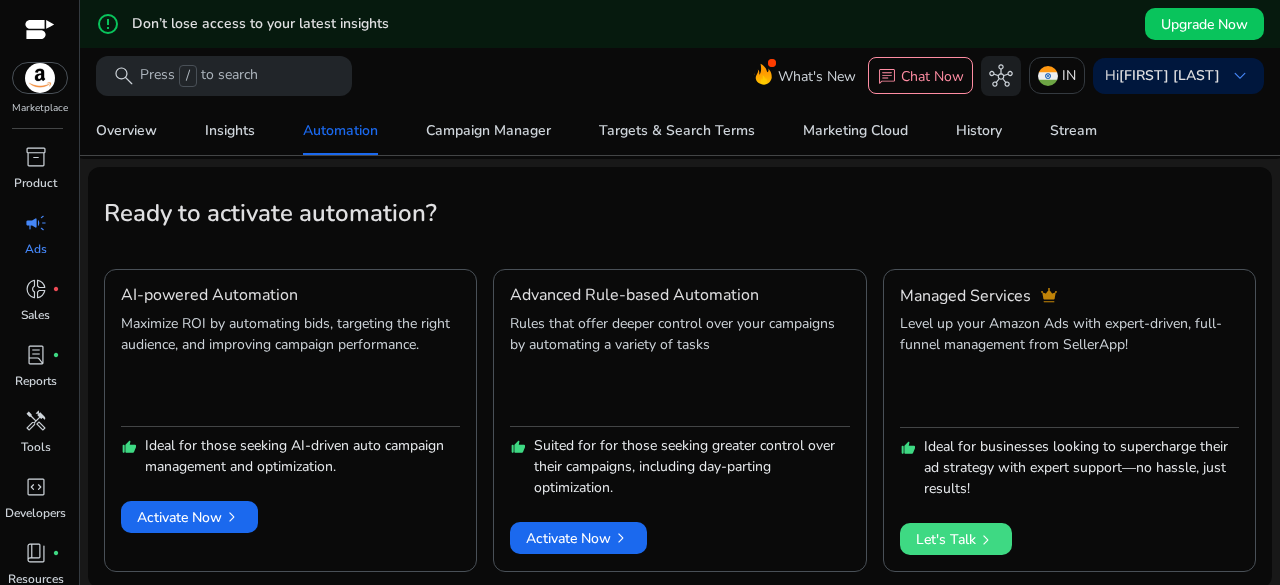 scroll, scrollTop: 118, scrollLeft: 0, axis: vertical 